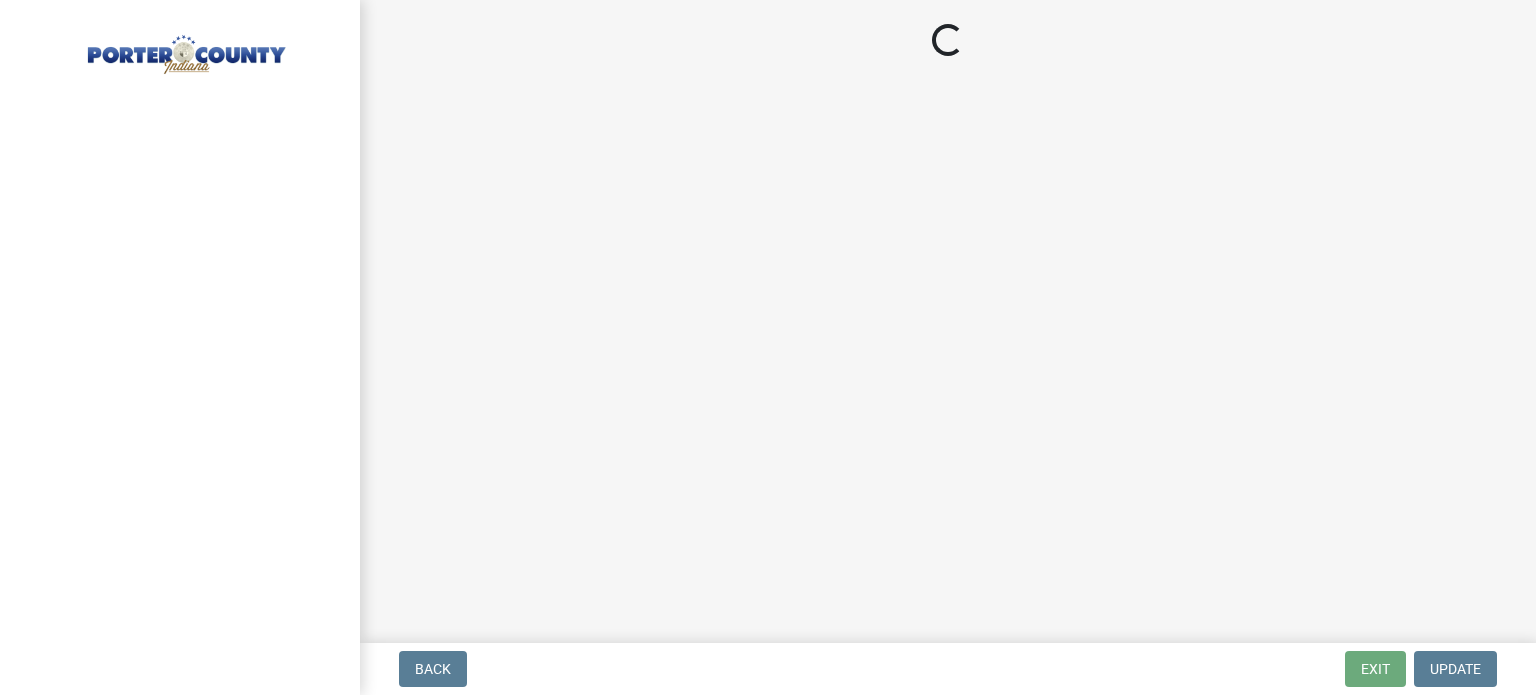 scroll, scrollTop: 0, scrollLeft: 0, axis: both 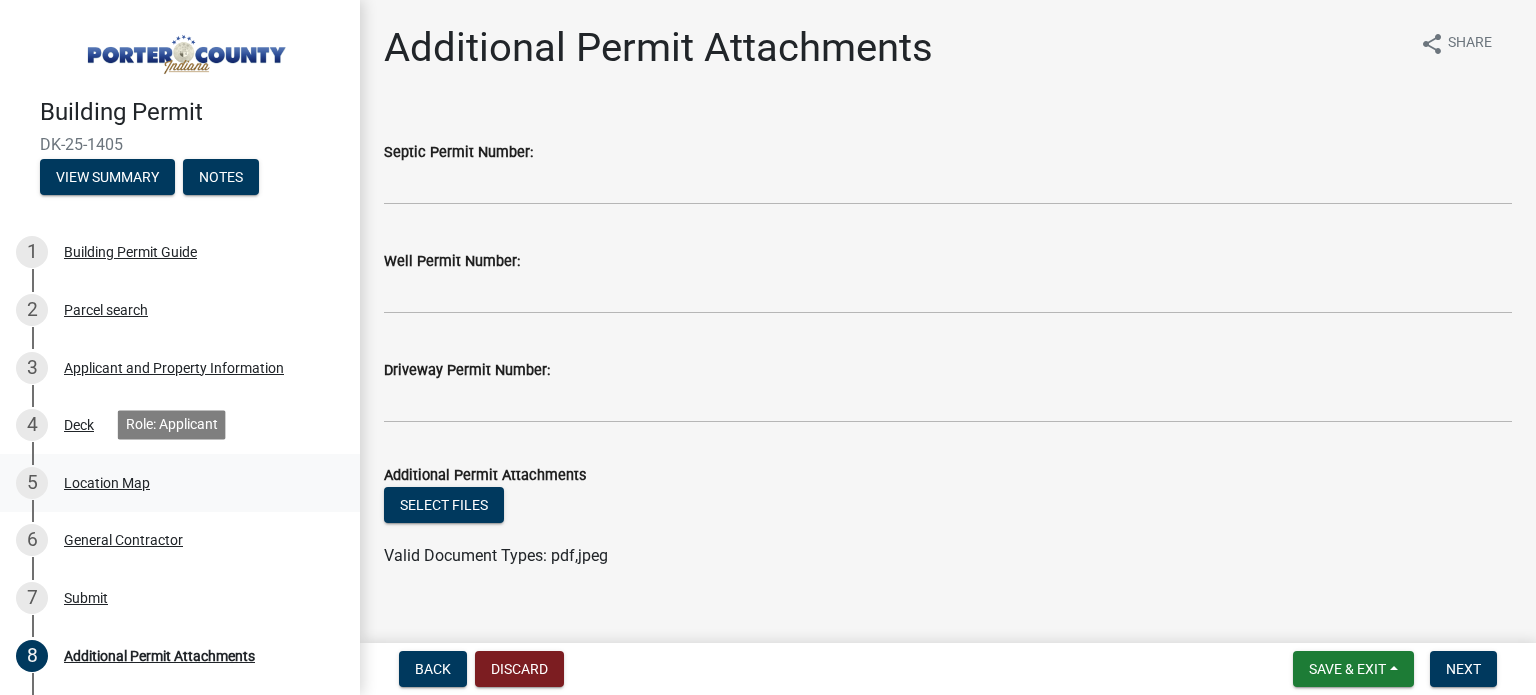 drag, startPoint x: 96, startPoint y: 471, endPoint x: 95, endPoint y: 486, distance: 15.033297 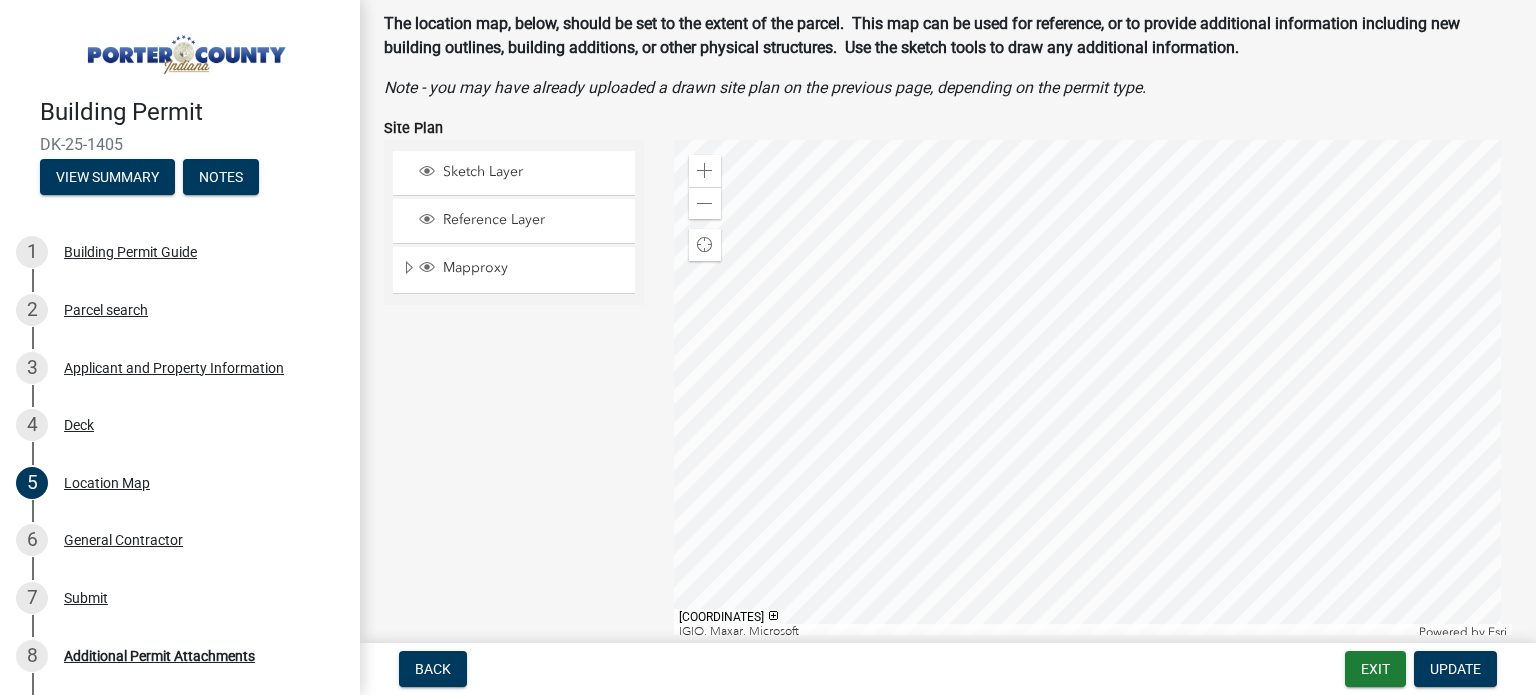 scroll, scrollTop: 200, scrollLeft: 0, axis: vertical 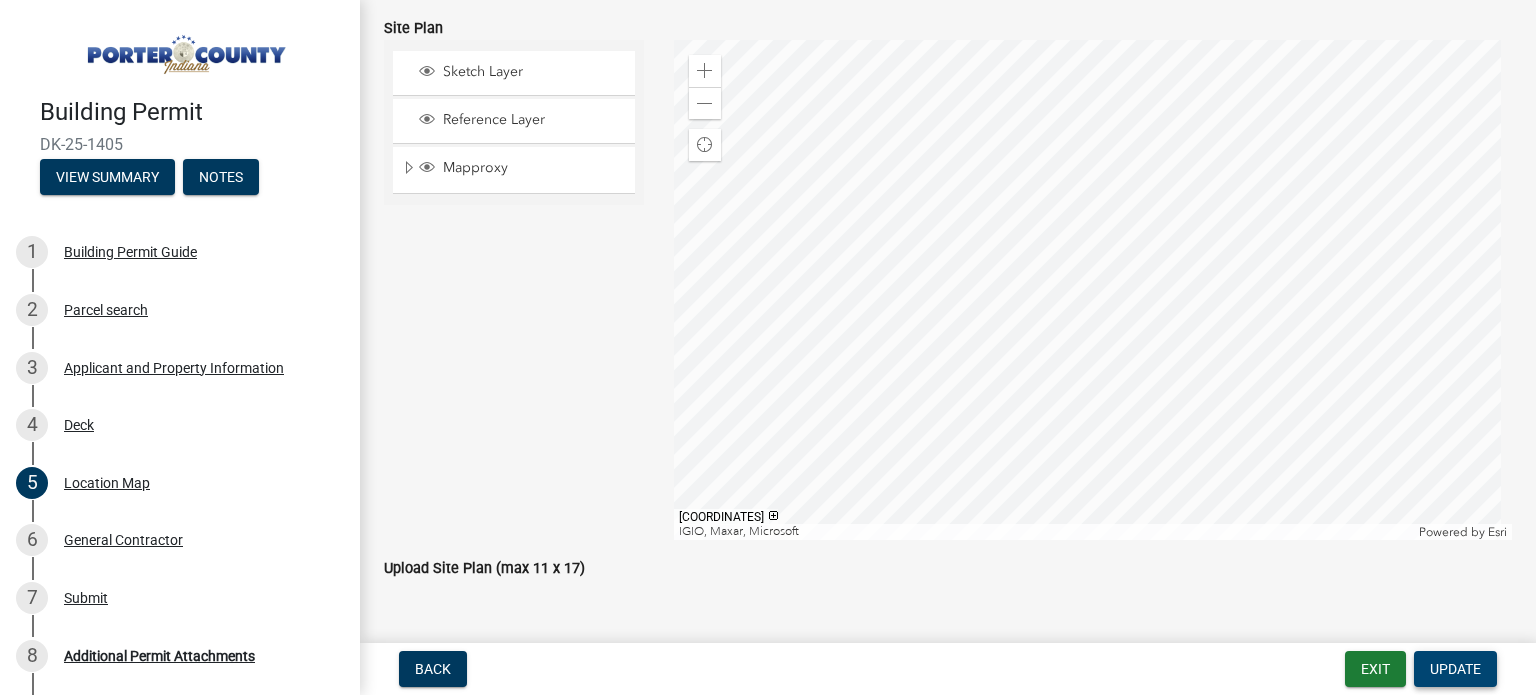 click on "Update" at bounding box center (1455, 669) 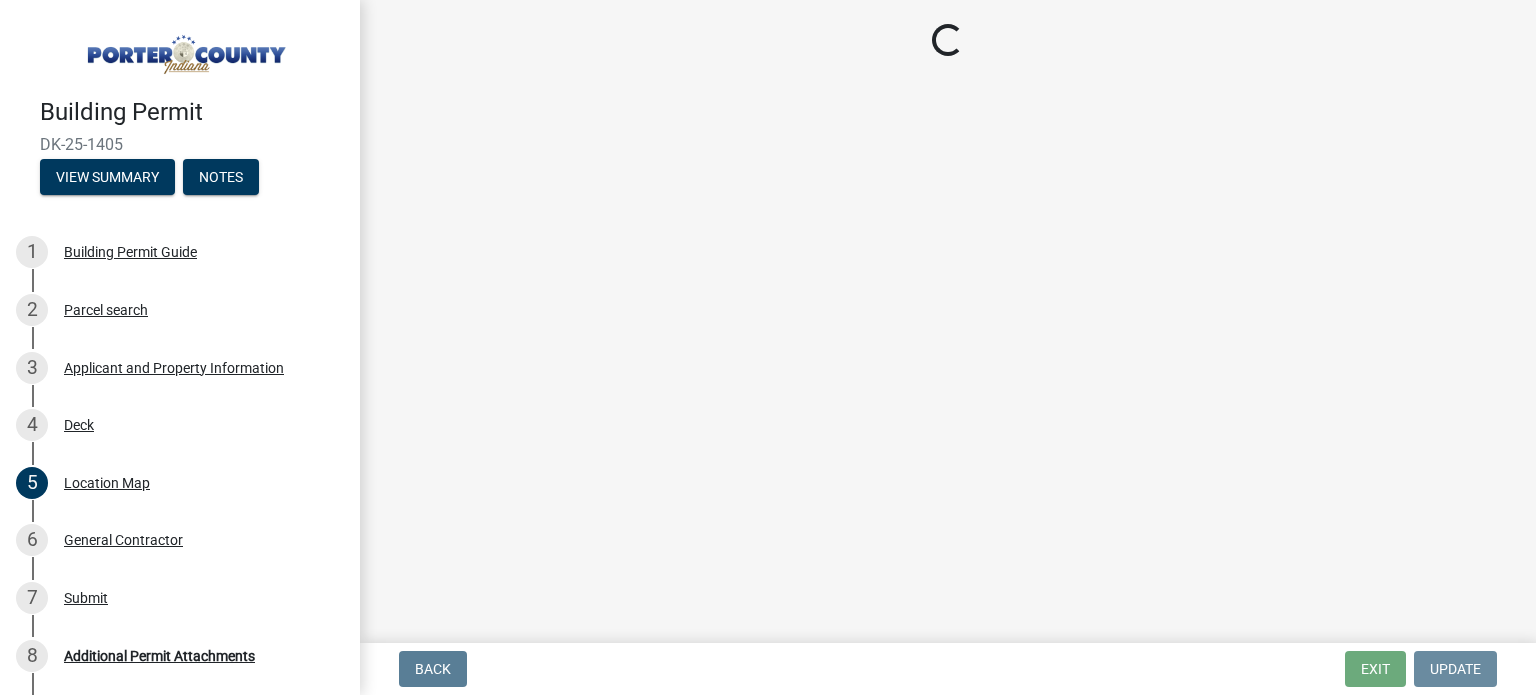scroll, scrollTop: 0, scrollLeft: 0, axis: both 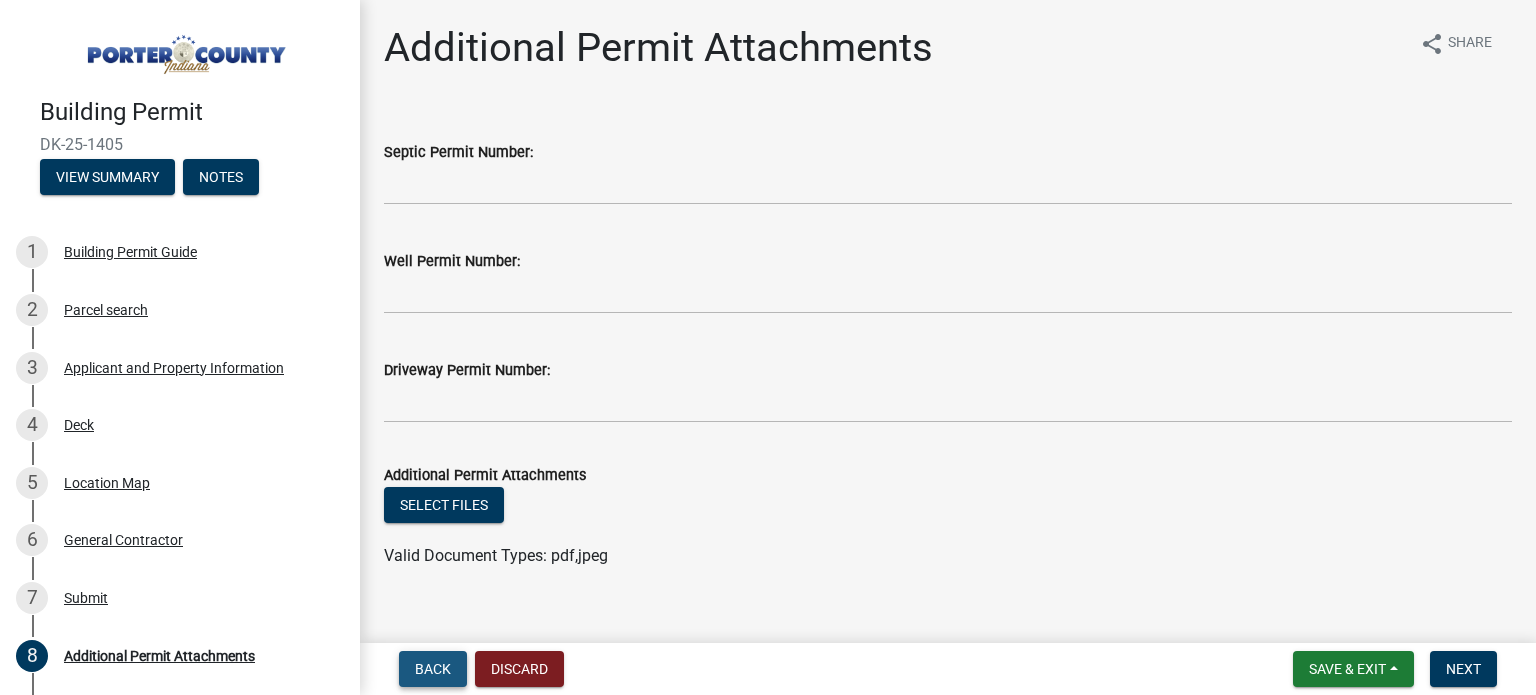 click on "Back" at bounding box center [433, 669] 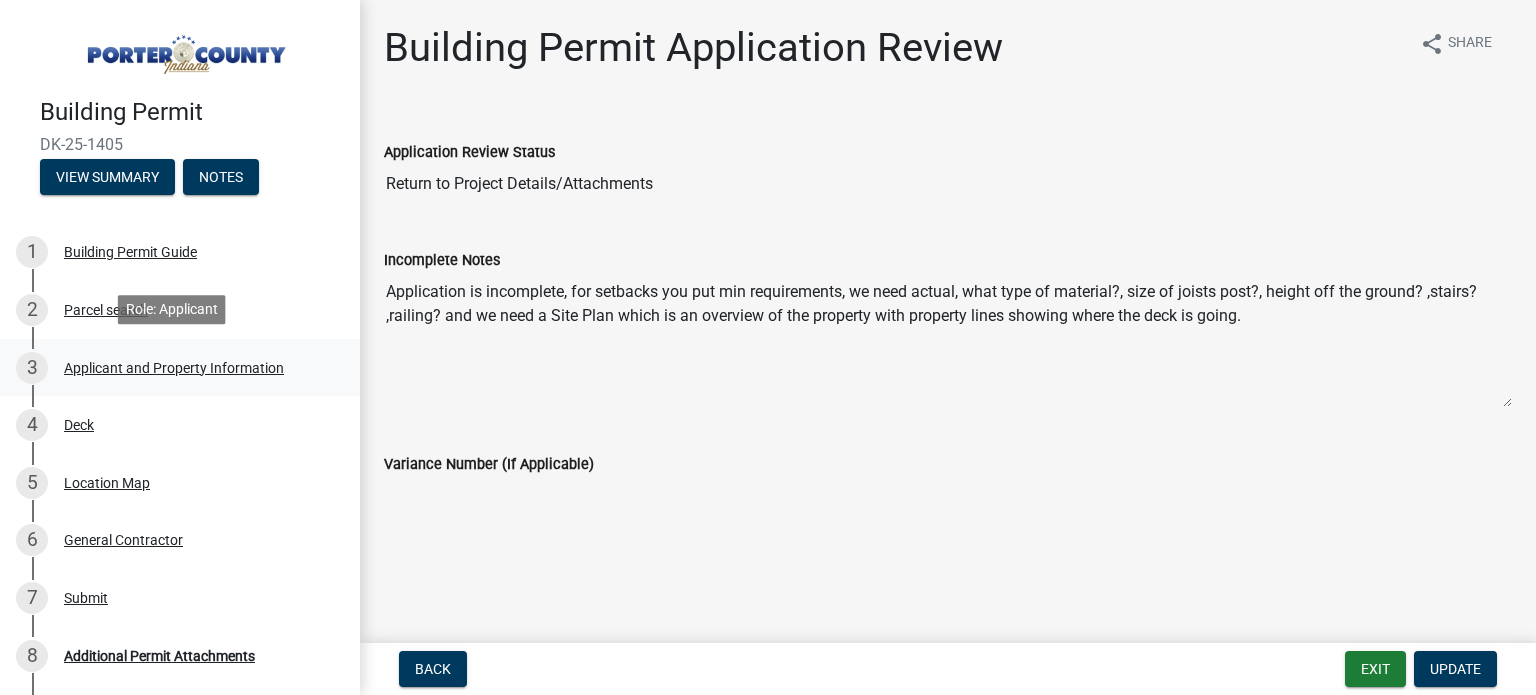 click on "Applicant and Property Information" at bounding box center [174, 368] 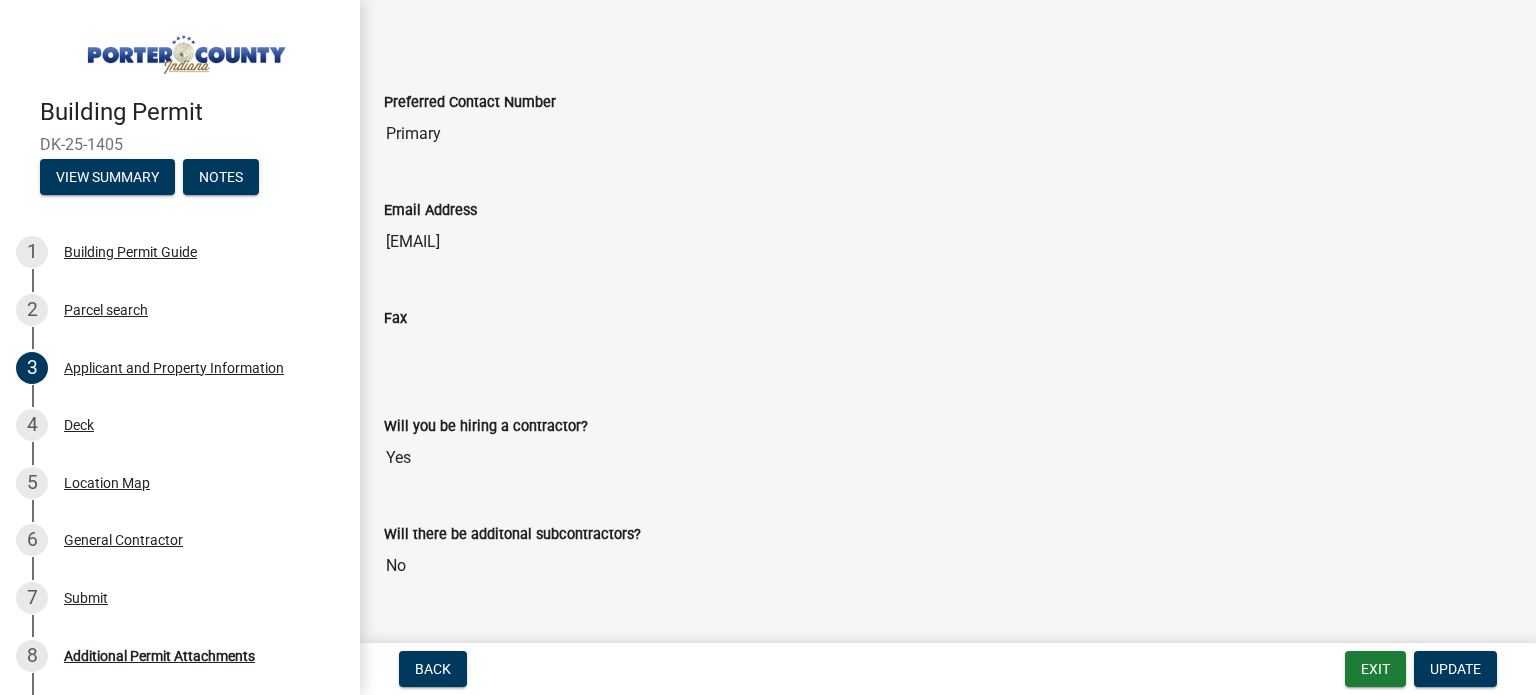 scroll, scrollTop: 2669, scrollLeft: 0, axis: vertical 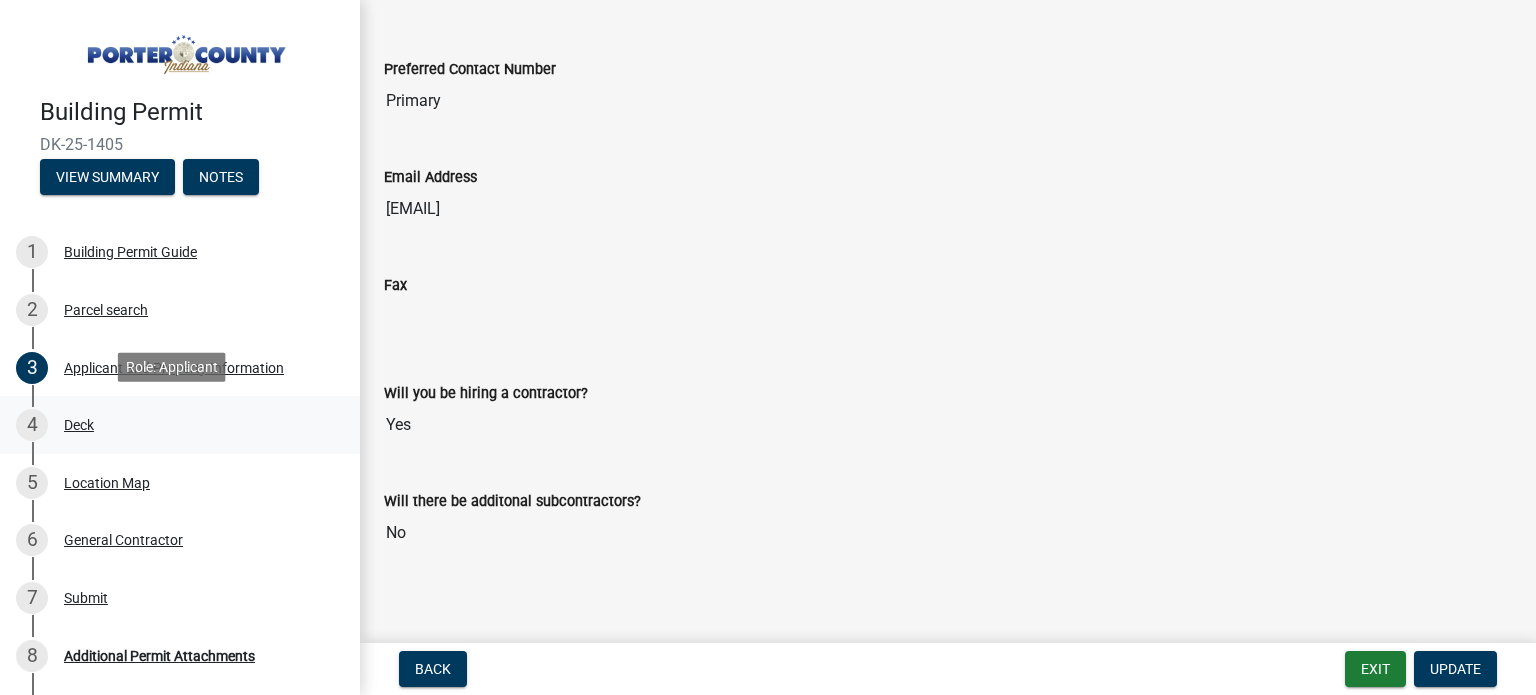 click on "Deck" at bounding box center (79, 425) 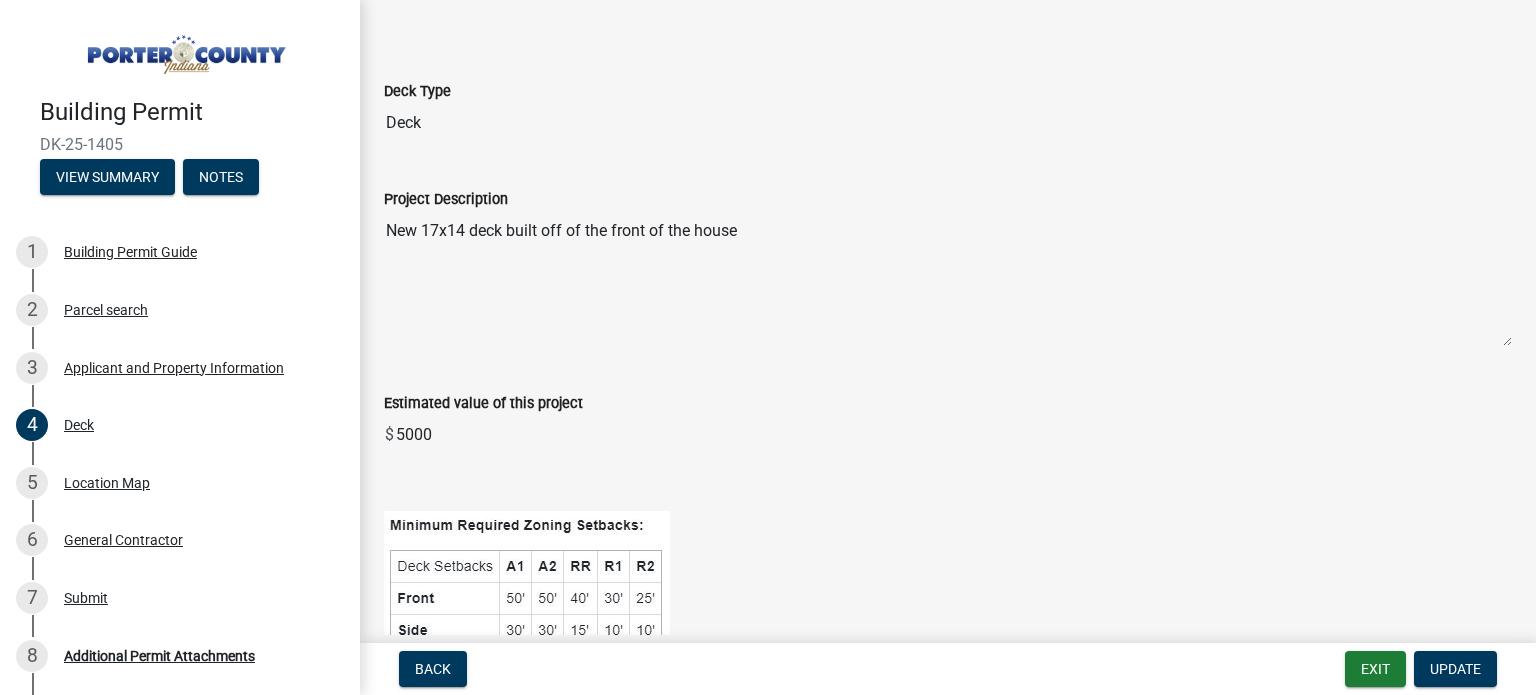 scroll, scrollTop: 0, scrollLeft: 0, axis: both 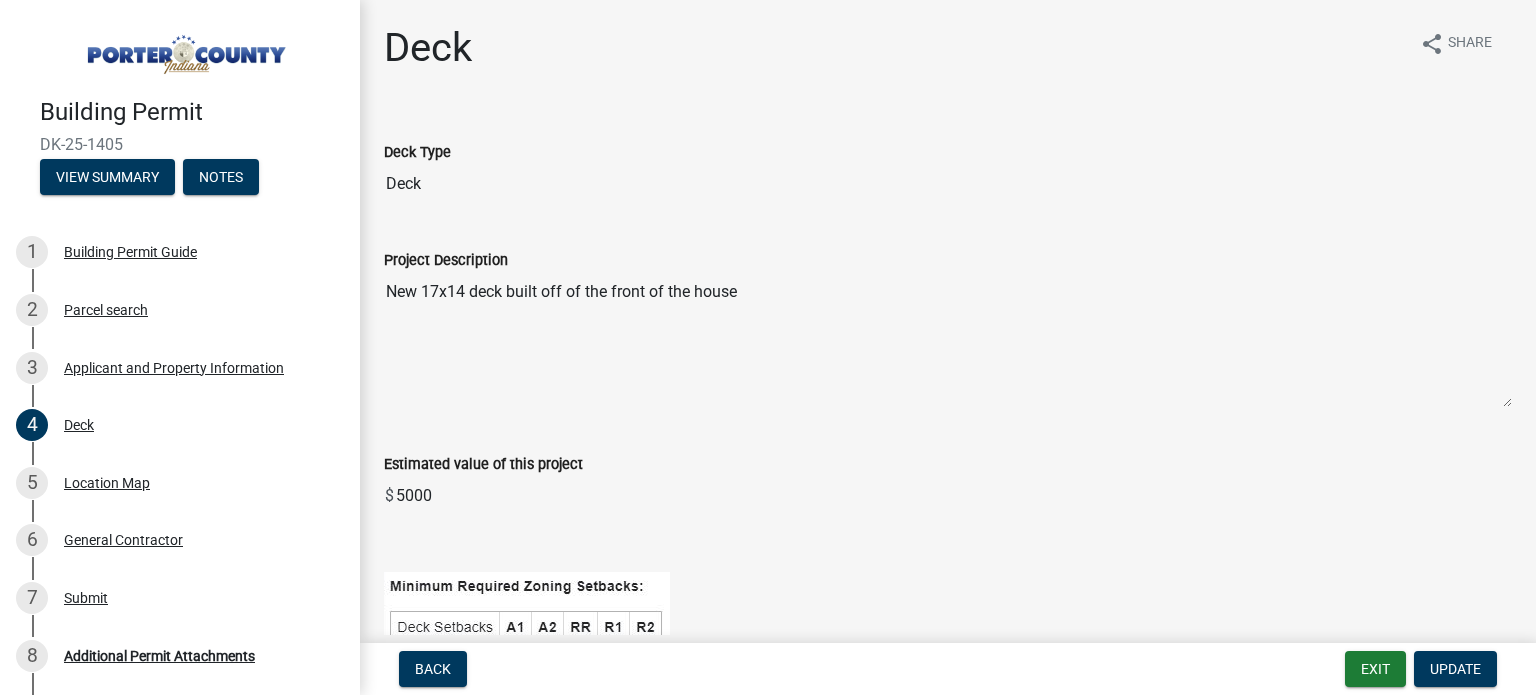 click on "Deck" at bounding box center (948, 184) 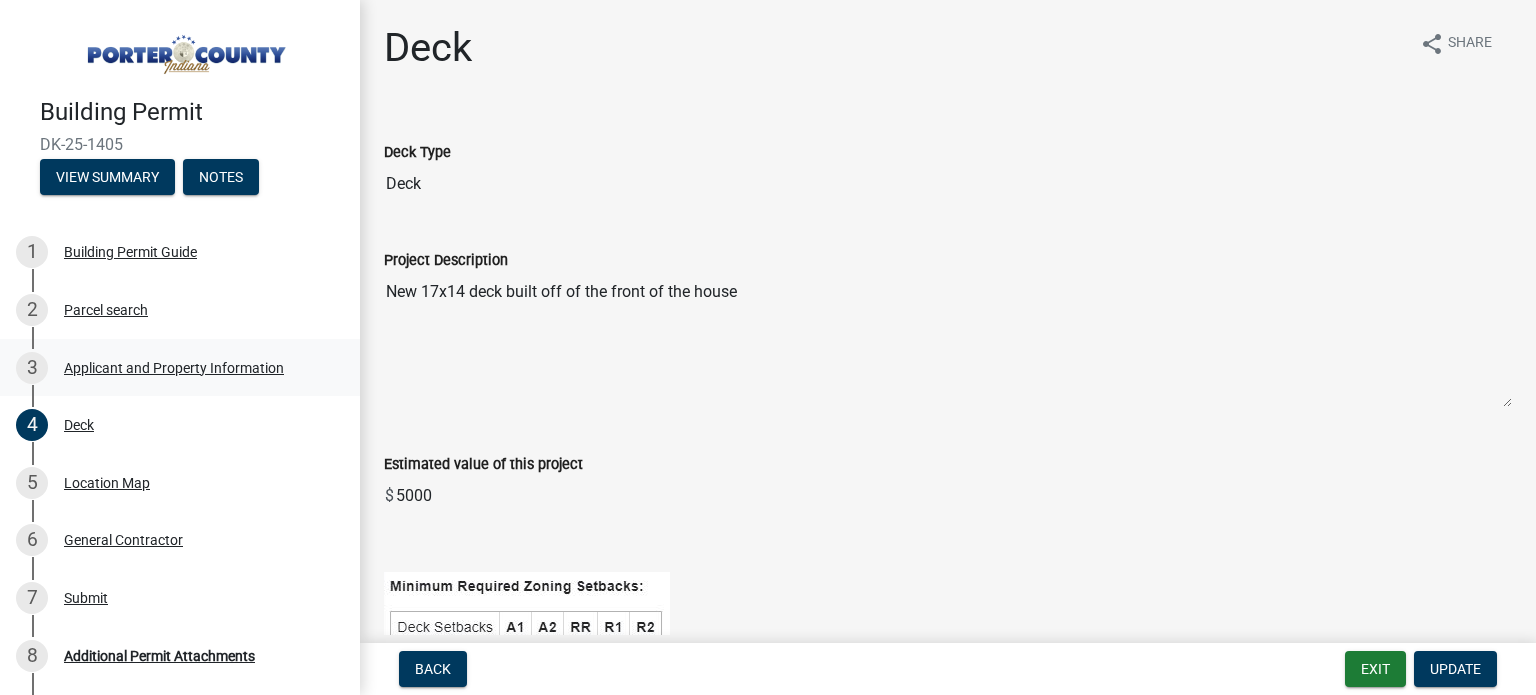 drag, startPoint x: 762, startPoint y: 307, endPoint x: 340, endPoint y: 342, distance: 423.44894 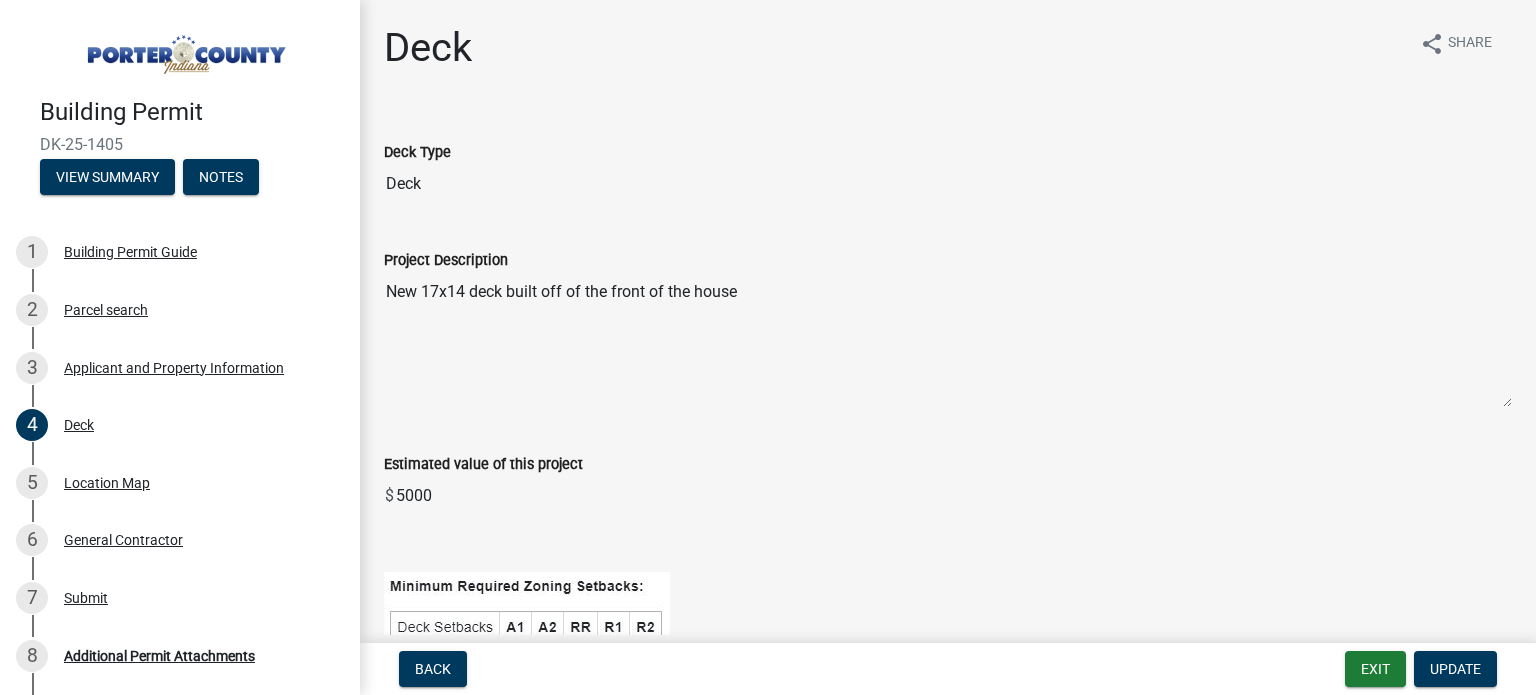 click on "New 17x14 deck built off of the front of the house" at bounding box center (948, 340) 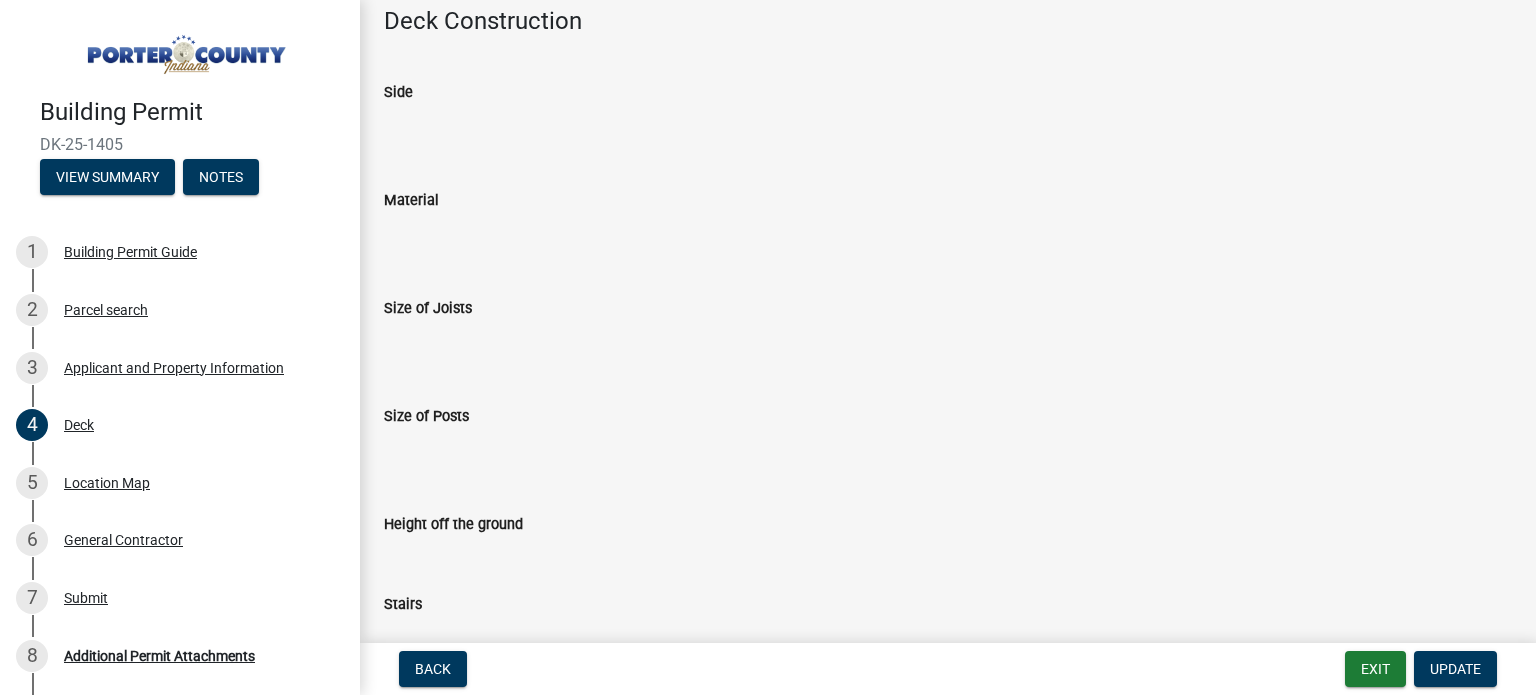 scroll, scrollTop: 1577, scrollLeft: 0, axis: vertical 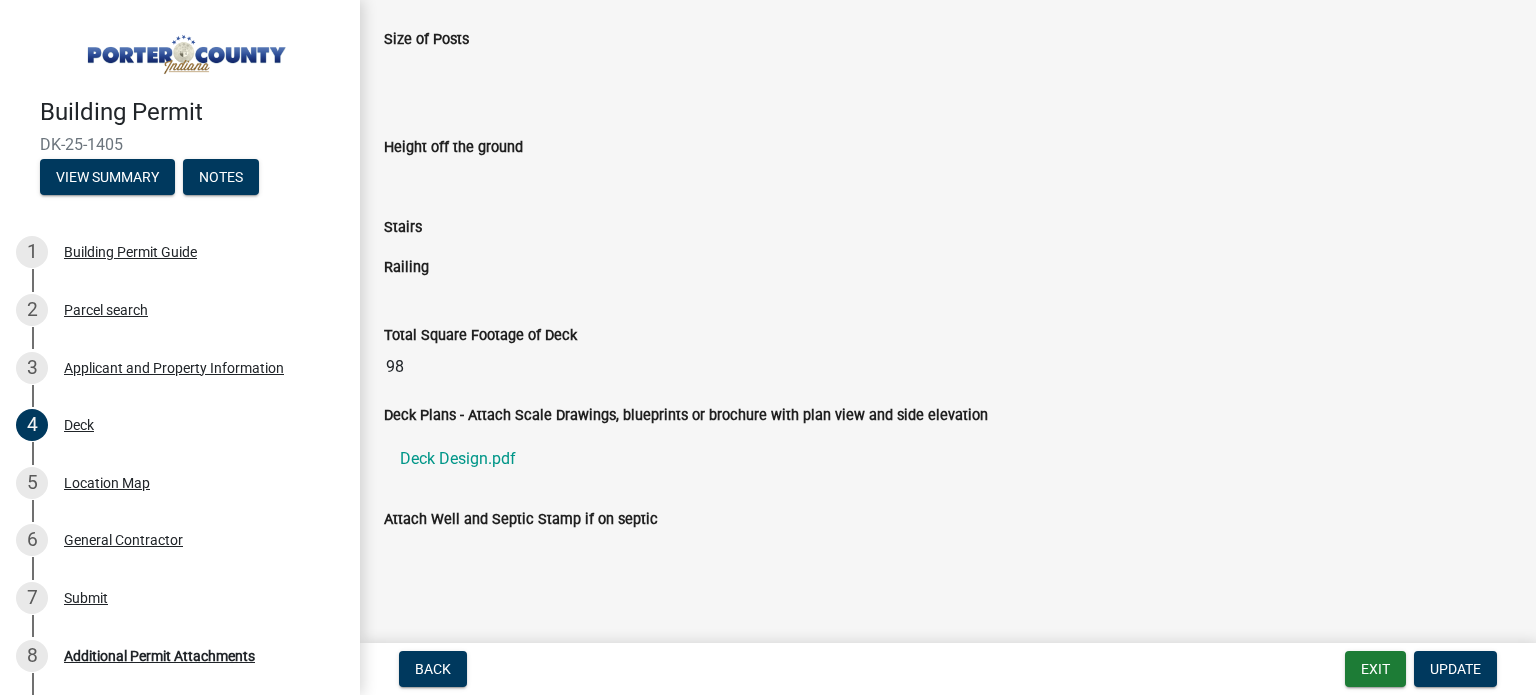 click on "Height off the ground" at bounding box center [948, 179] 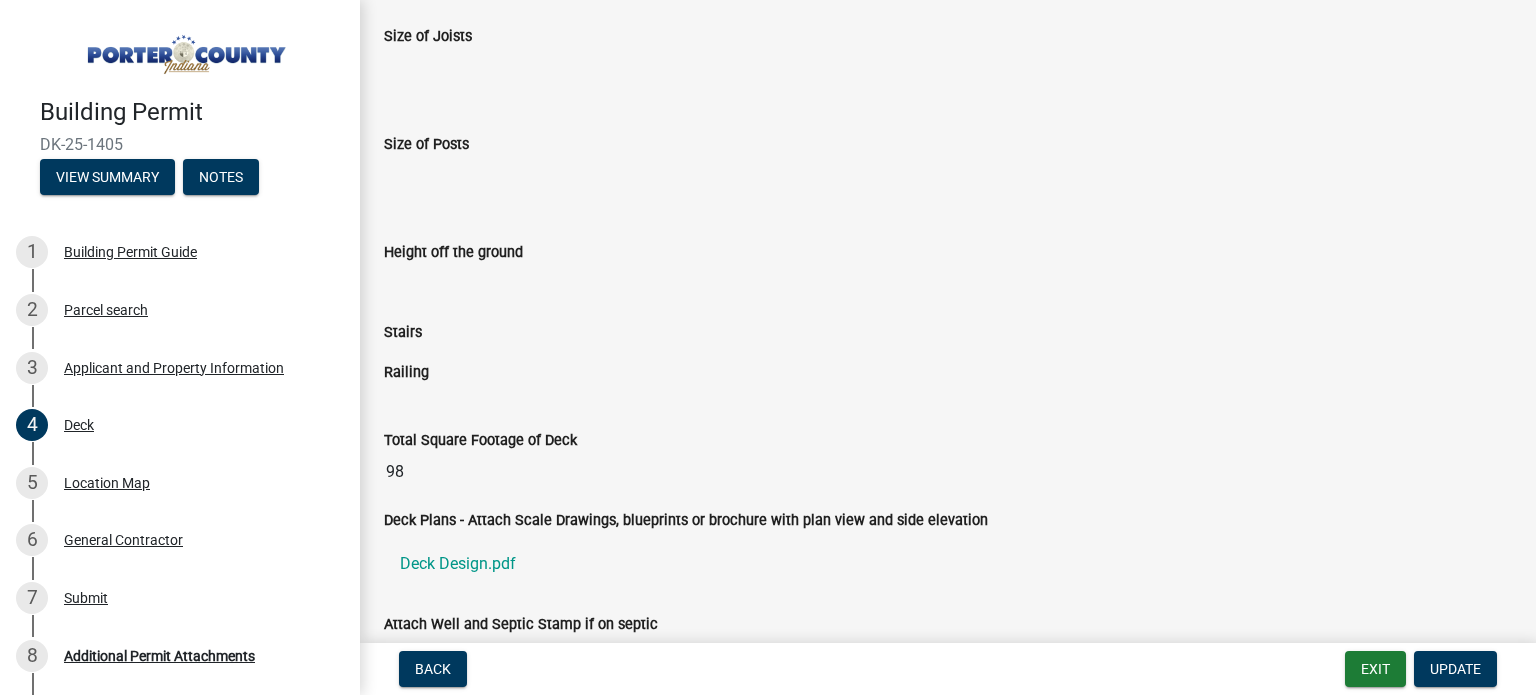 scroll, scrollTop: 1488, scrollLeft: 0, axis: vertical 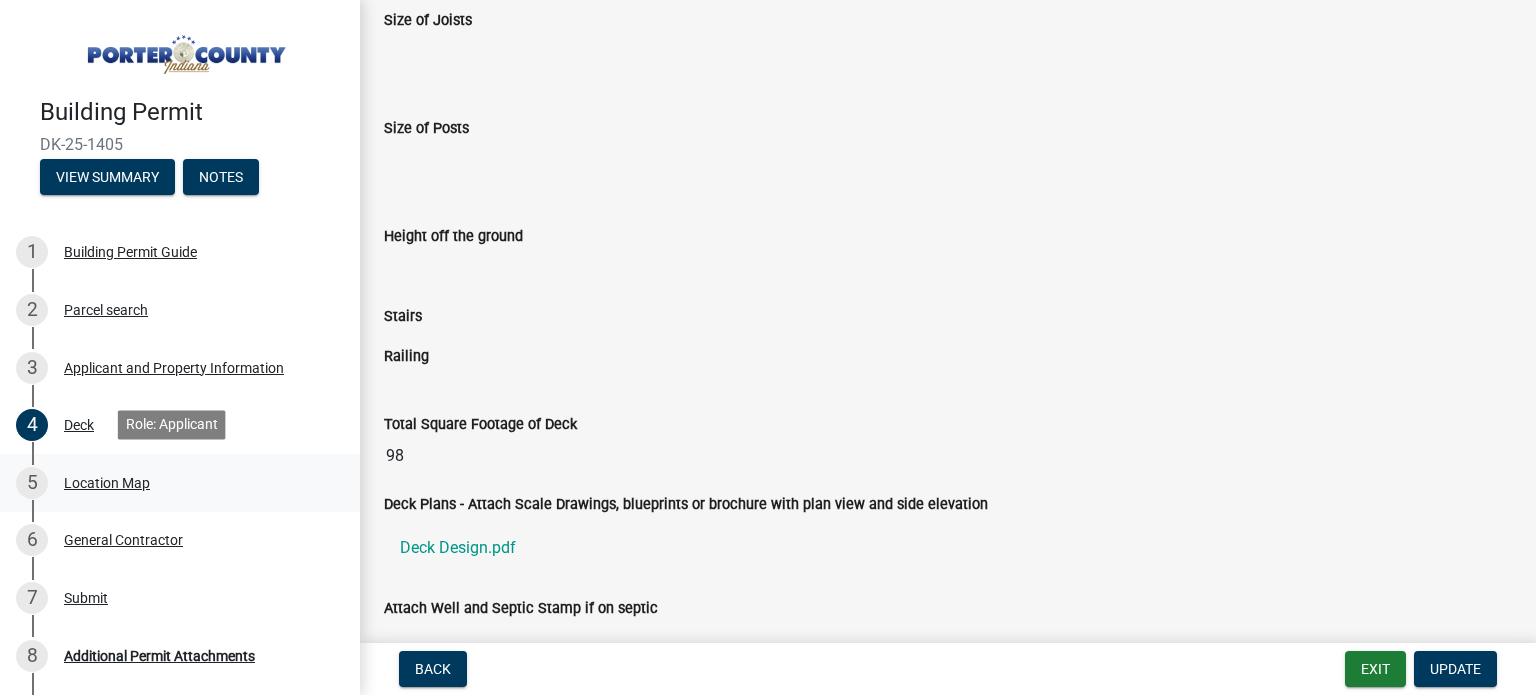 click on "Location Map" at bounding box center [107, 483] 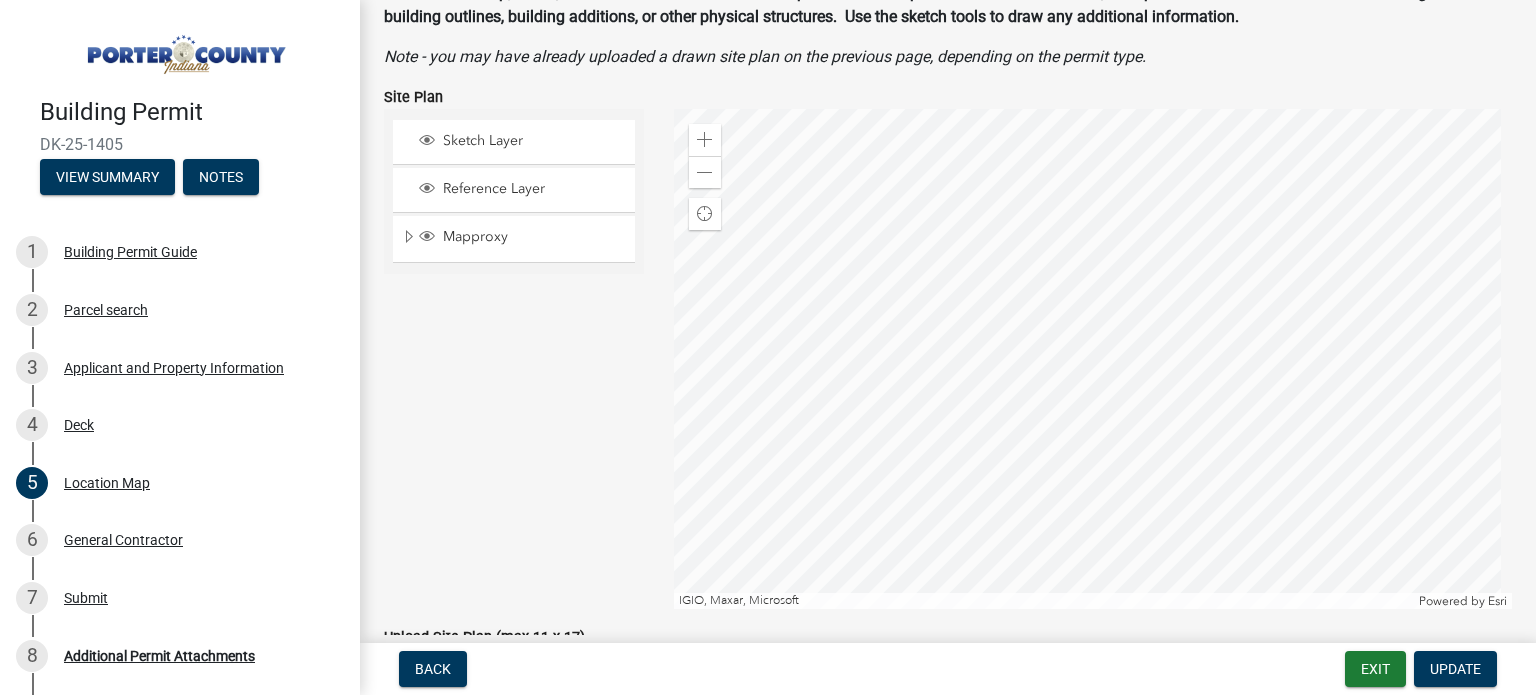 scroll, scrollTop: 124, scrollLeft: 0, axis: vertical 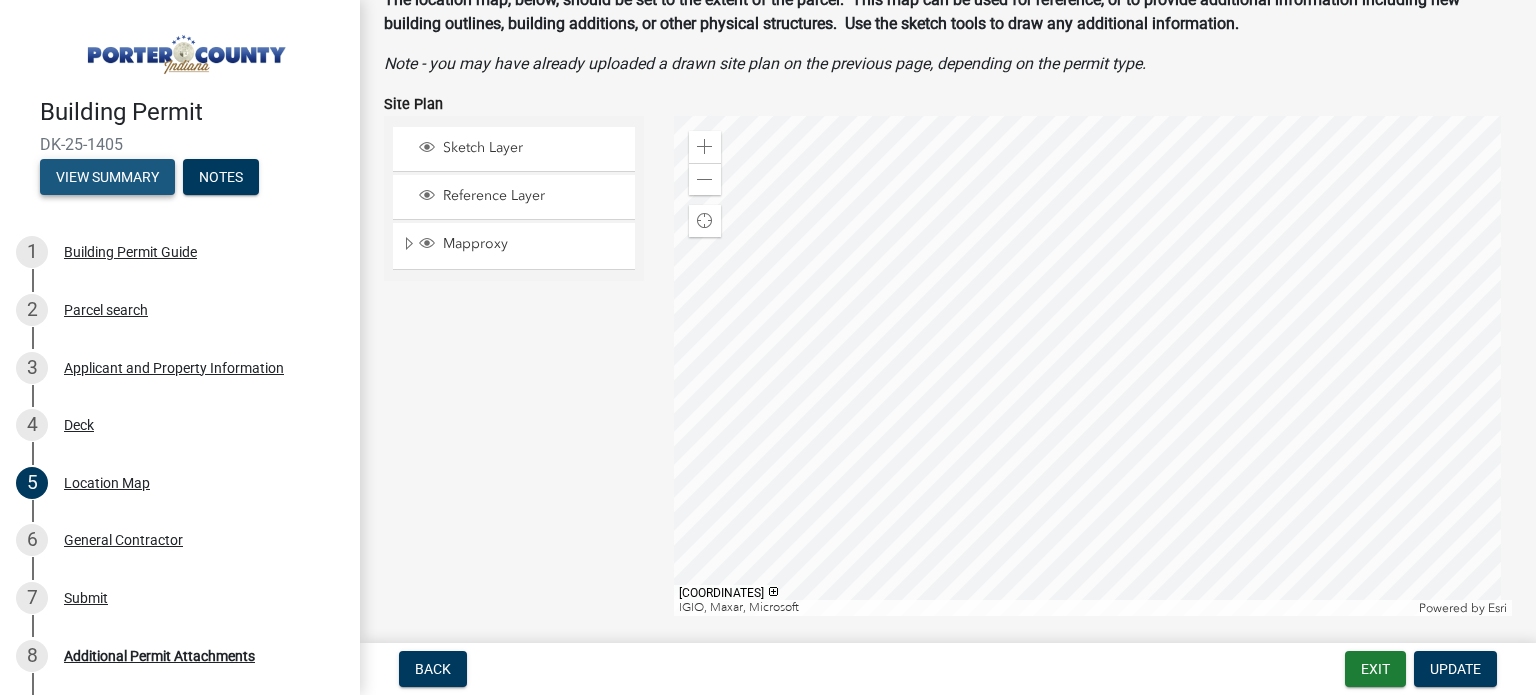click on "View Summary" at bounding box center [107, 177] 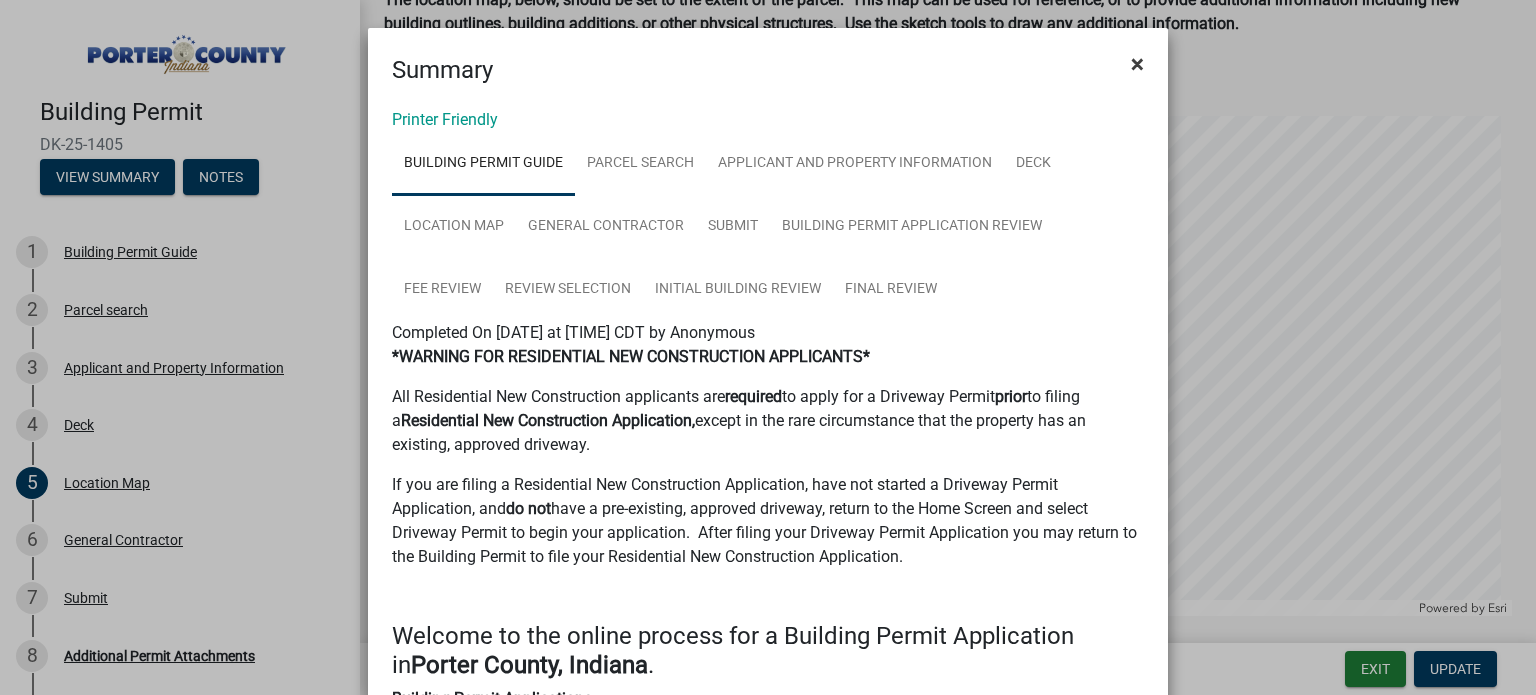 click on "×" 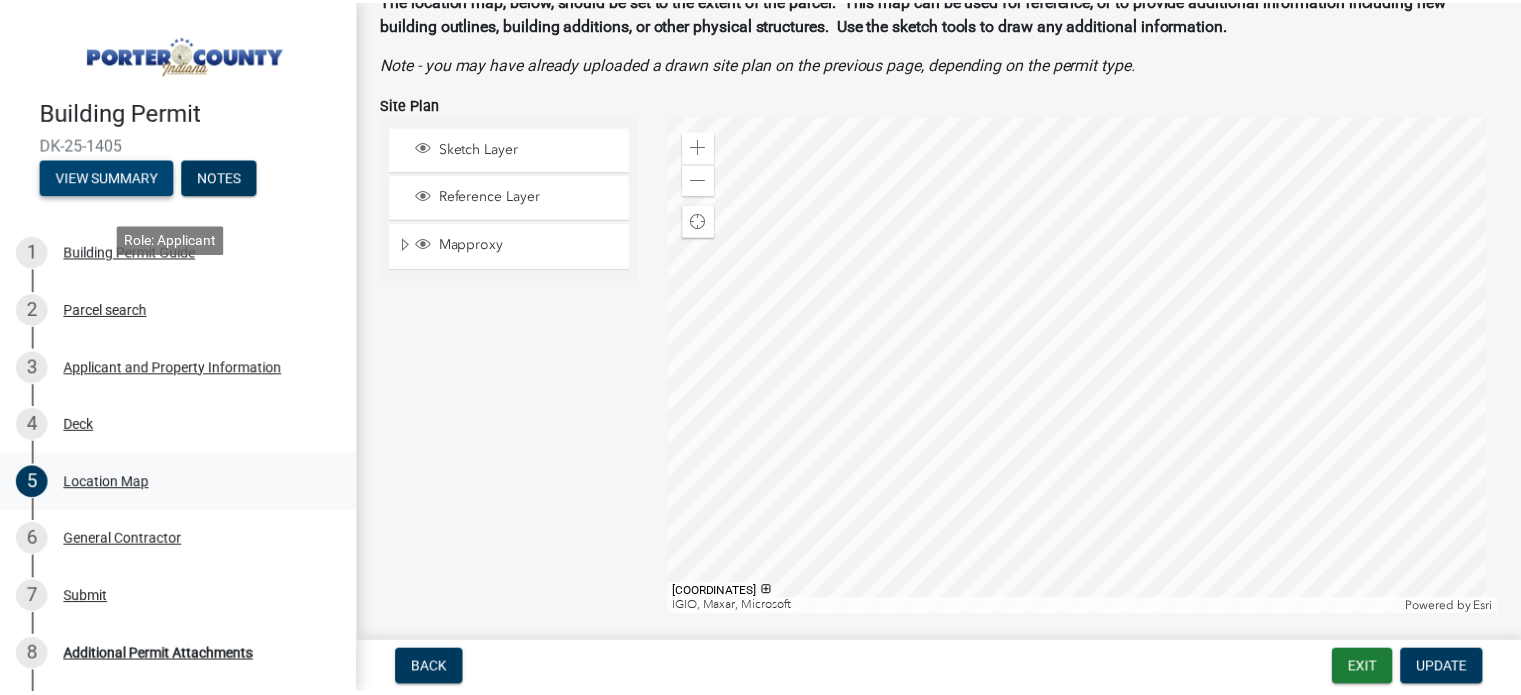 scroll, scrollTop: 184, scrollLeft: 0, axis: vertical 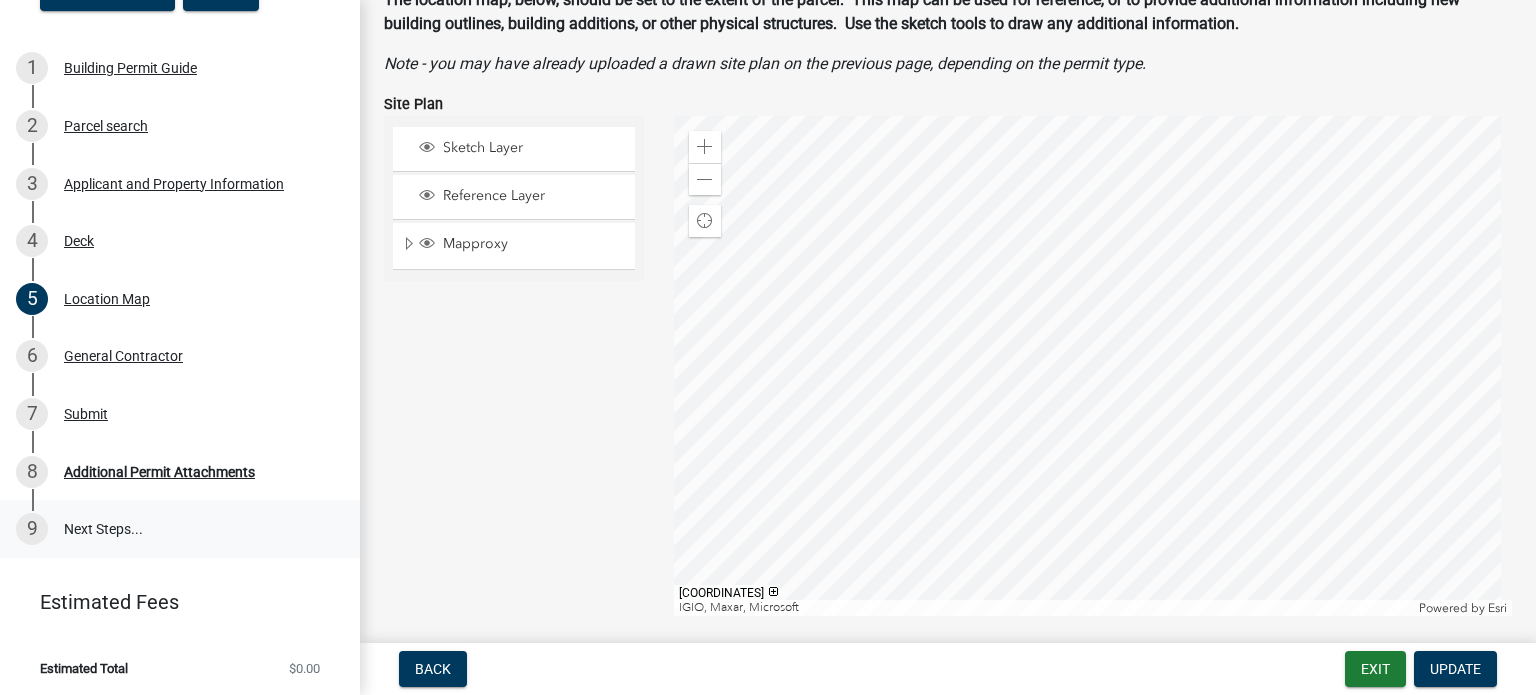 click on "9   Next Steps..." at bounding box center [180, 529] 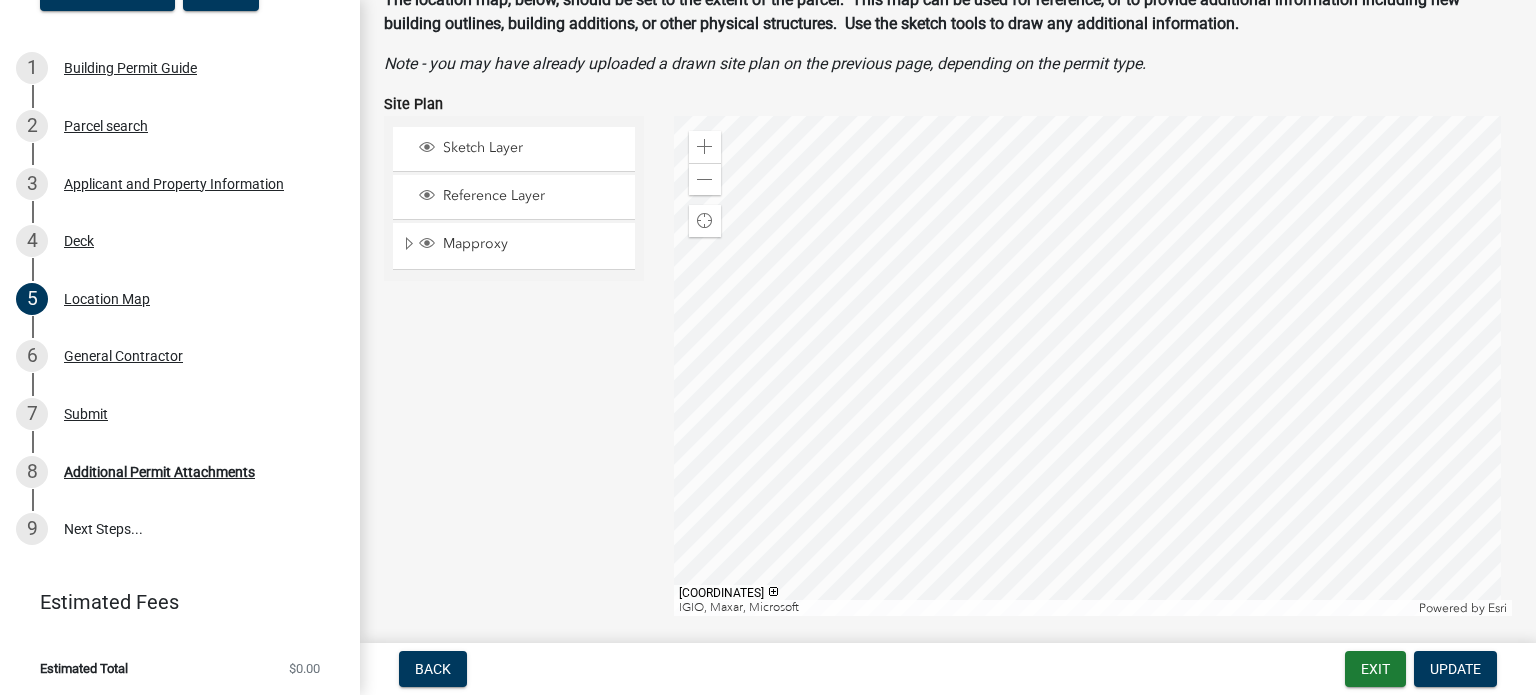 click on "Estimated Fees" 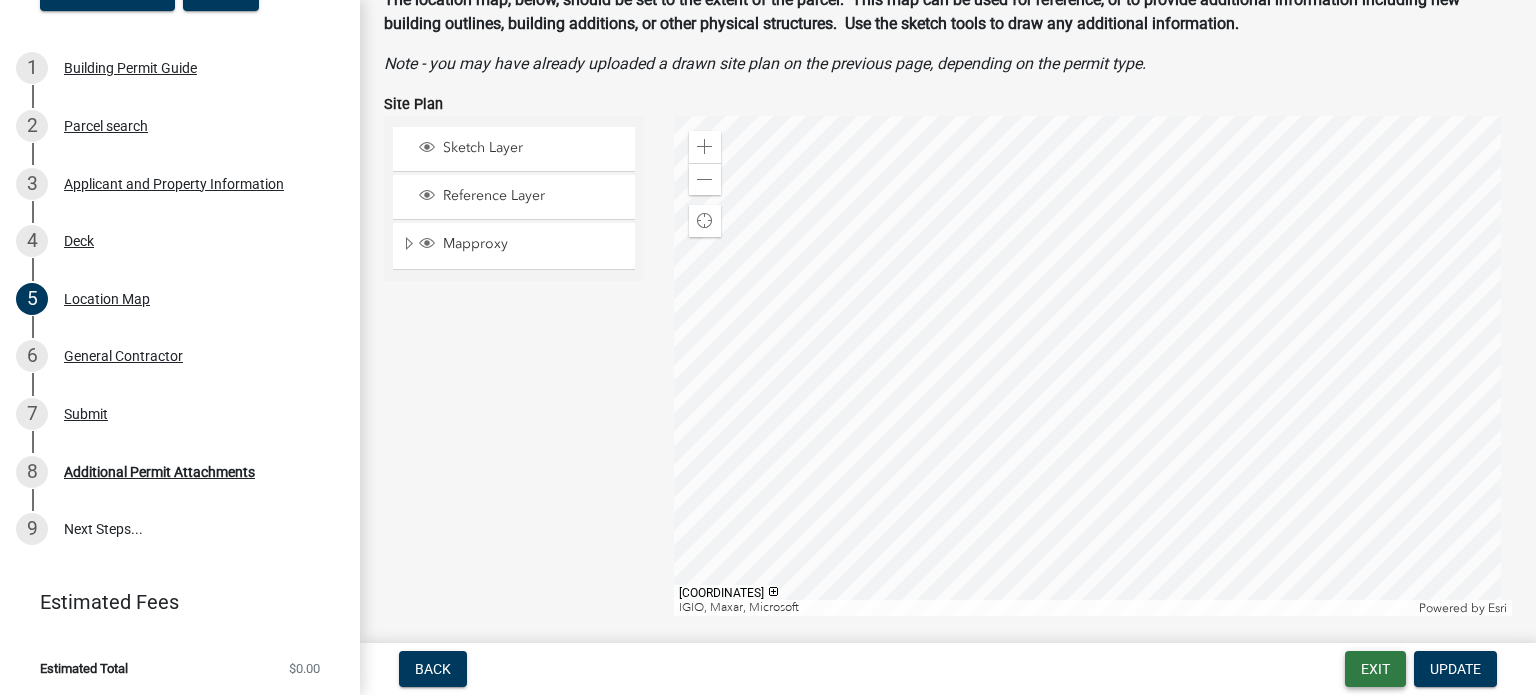 click on "Exit" at bounding box center (1375, 669) 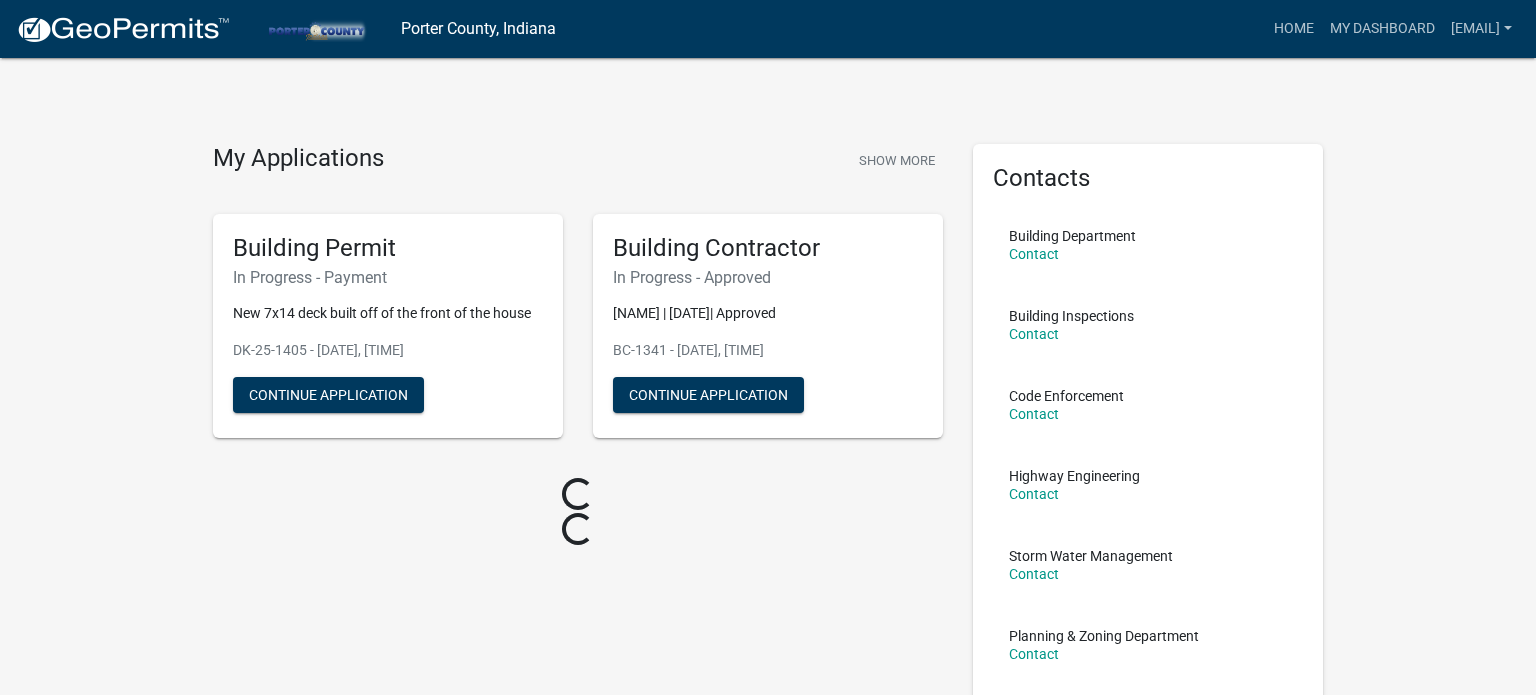 scroll, scrollTop: 0, scrollLeft: 0, axis: both 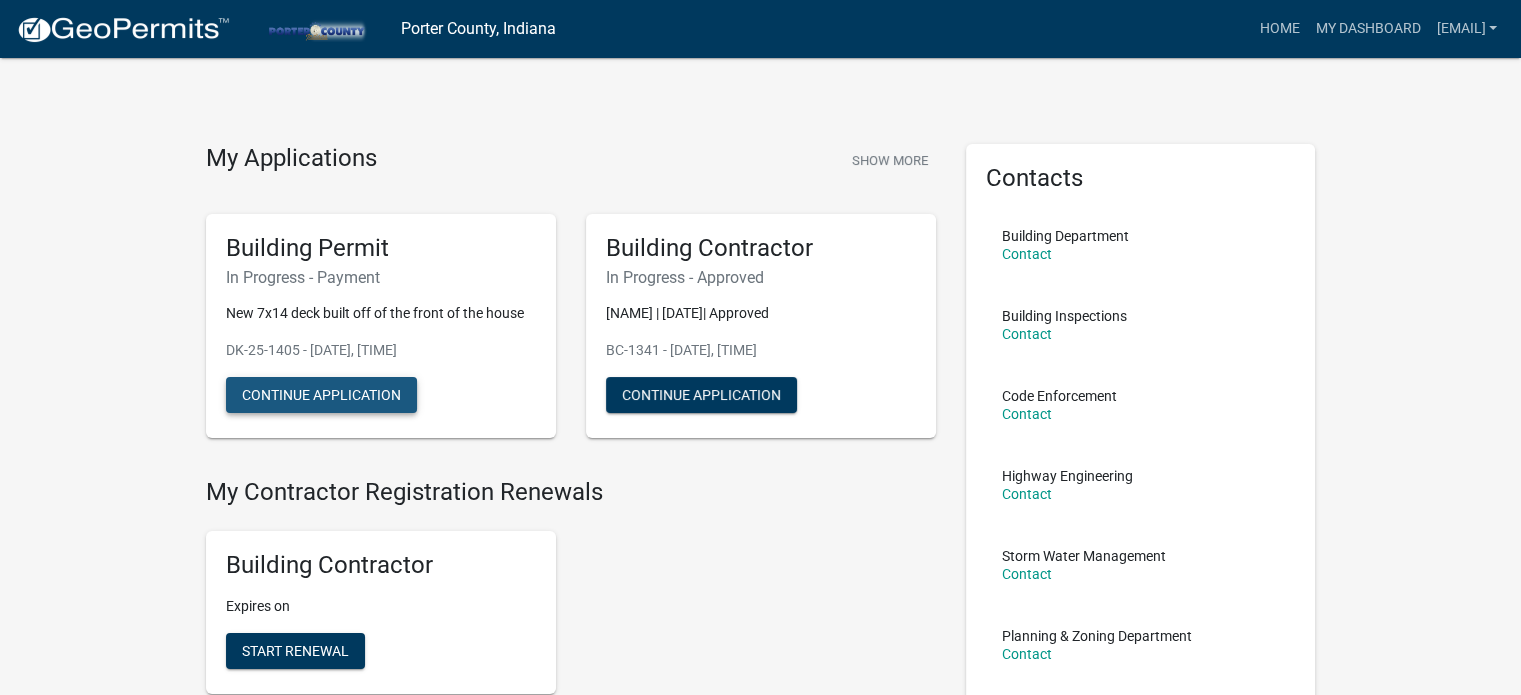 click on "Continue Application" 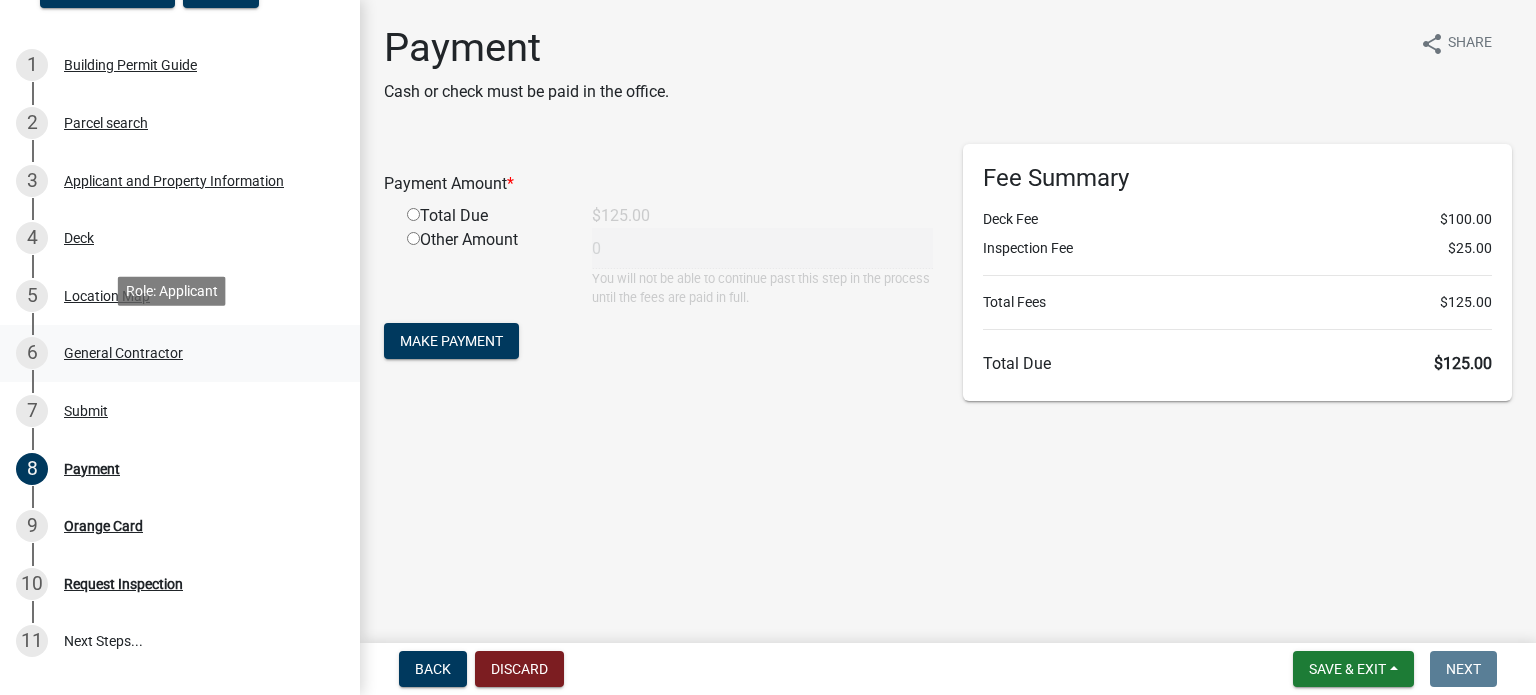scroll, scrollTop: 192, scrollLeft: 0, axis: vertical 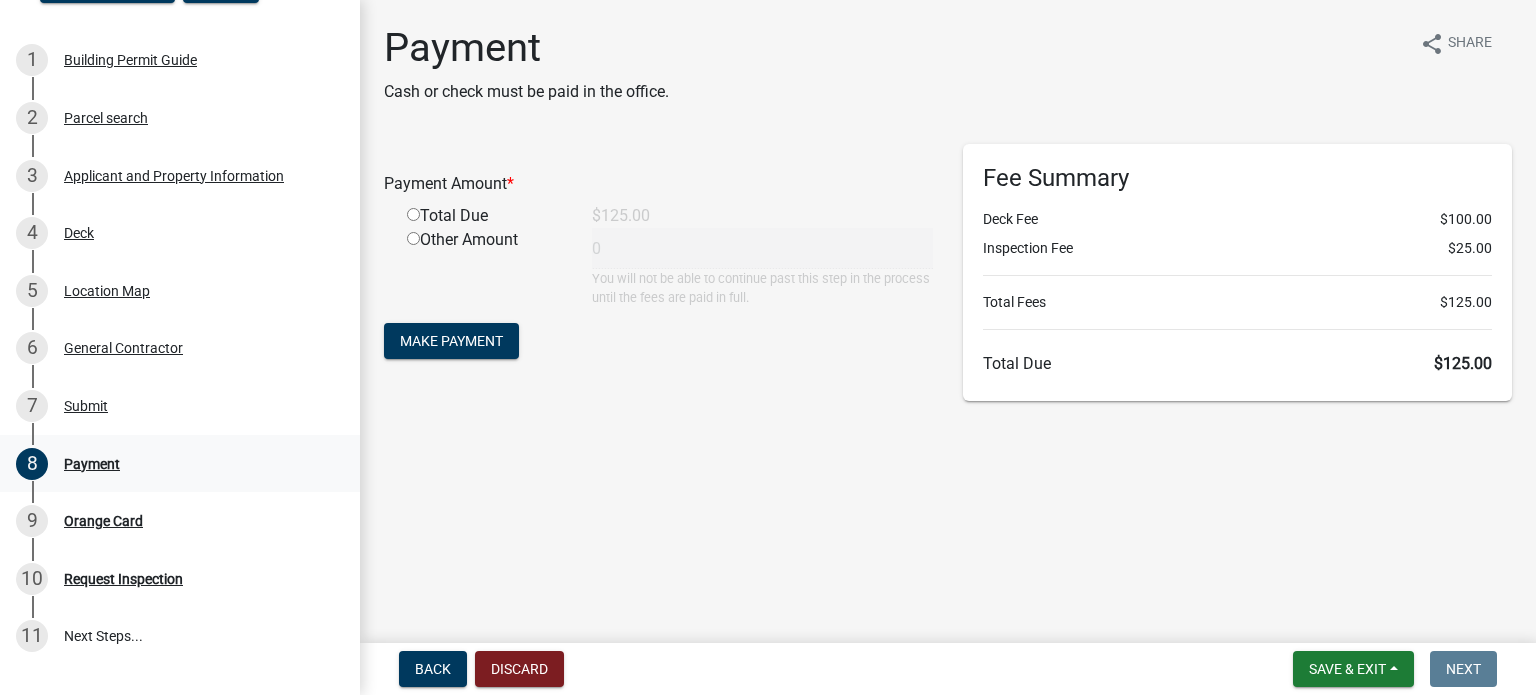 click on "Payment" at bounding box center (92, 464) 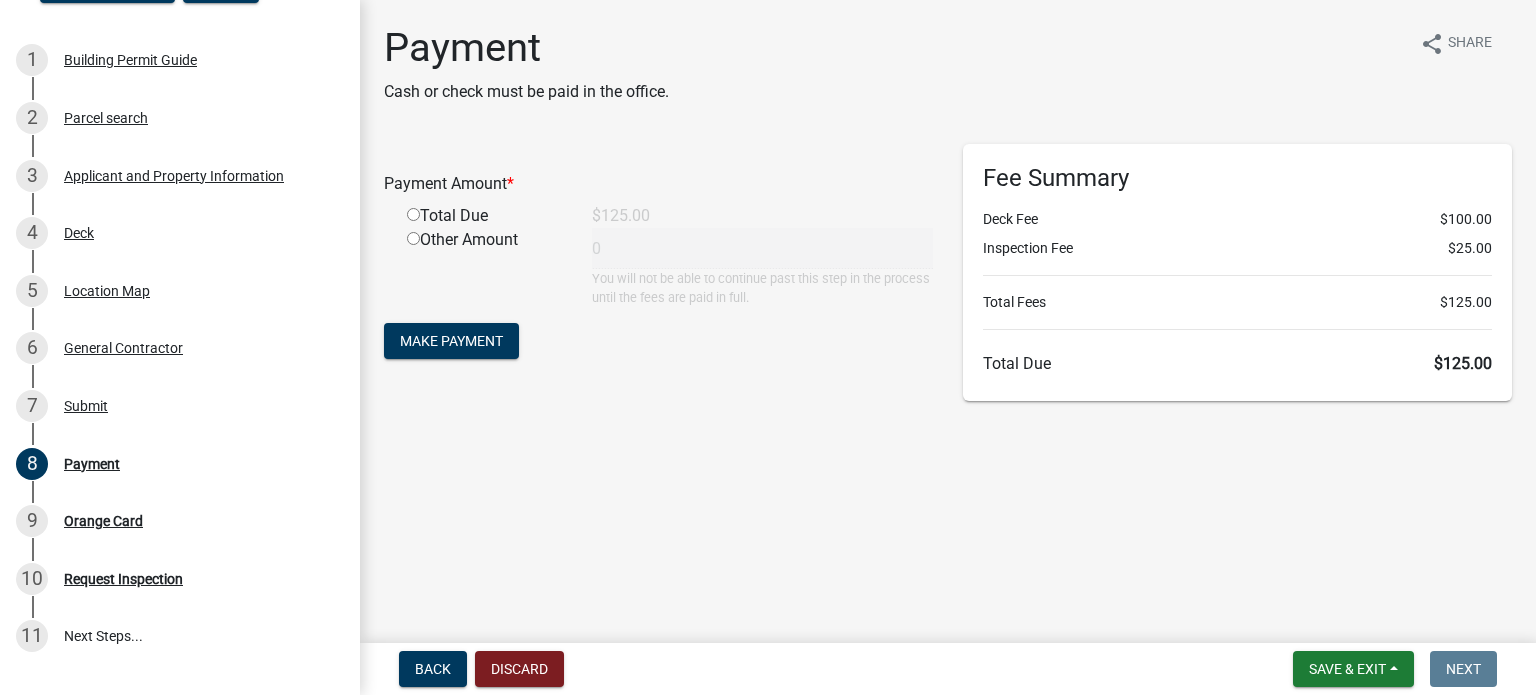 click 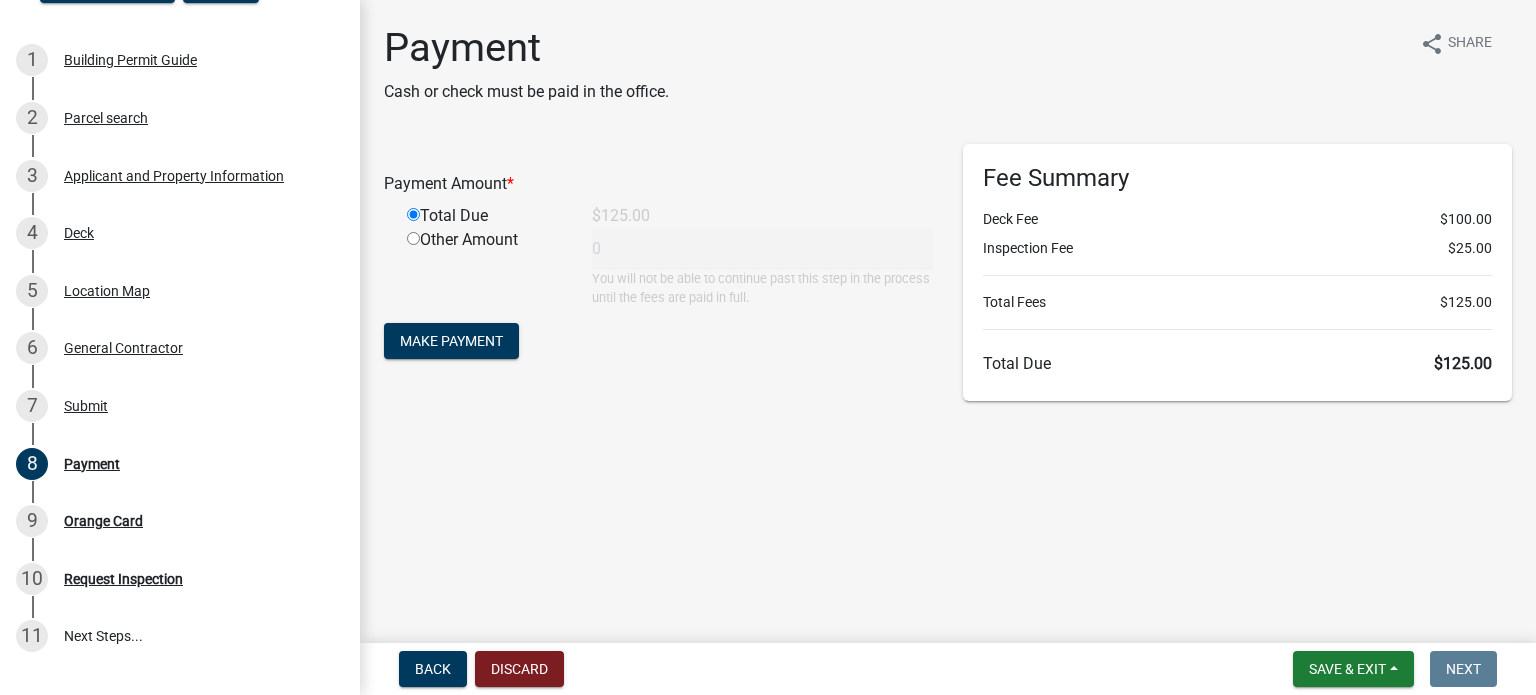 type on "125" 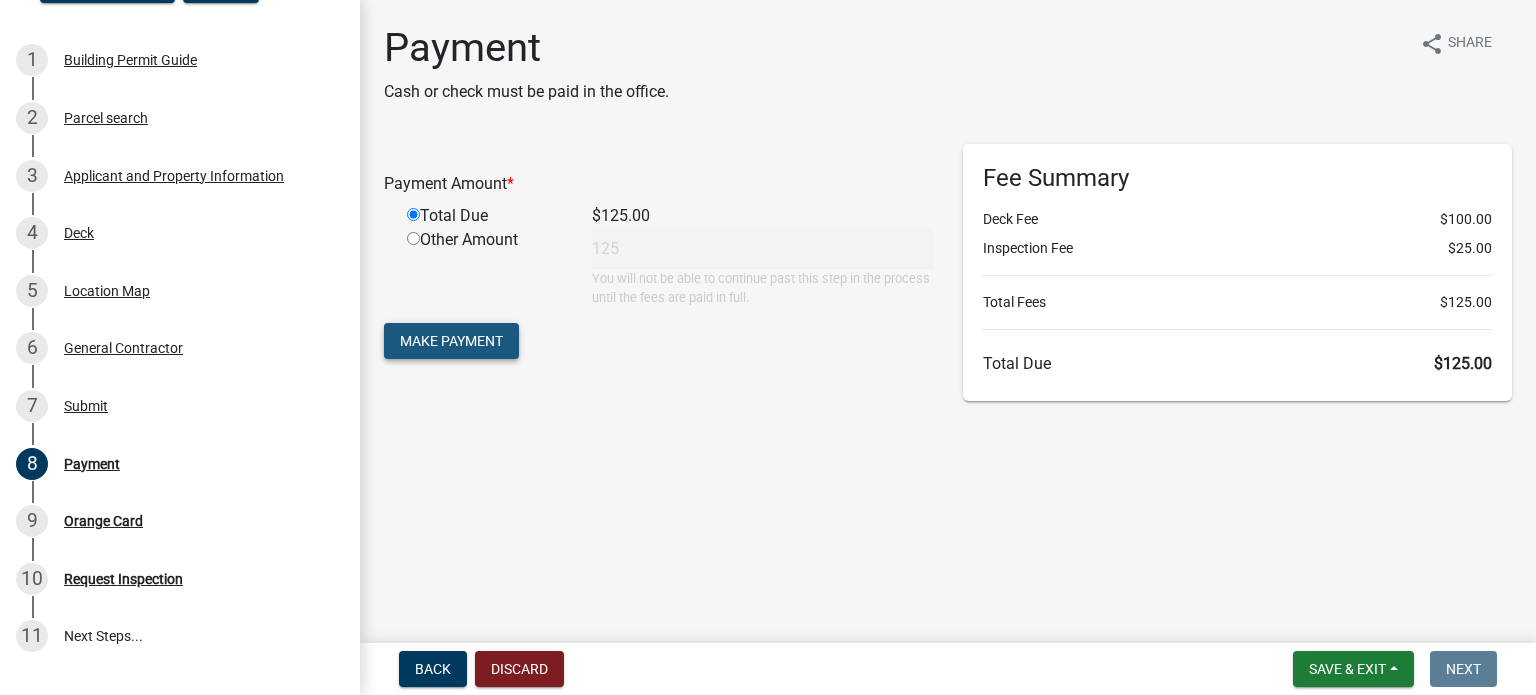 click on "Make Payment" 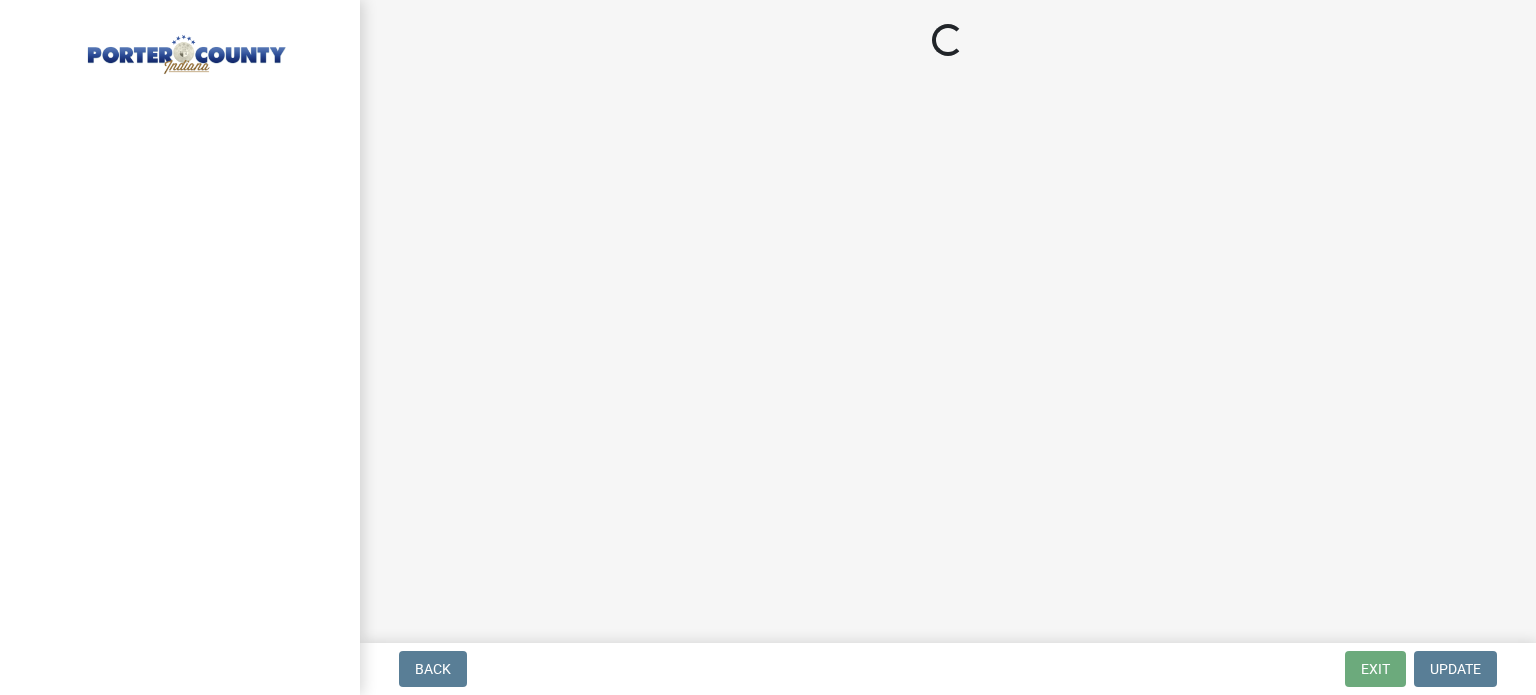 scroll, scrollTop: 0, scrollLeft: 0, axis: both 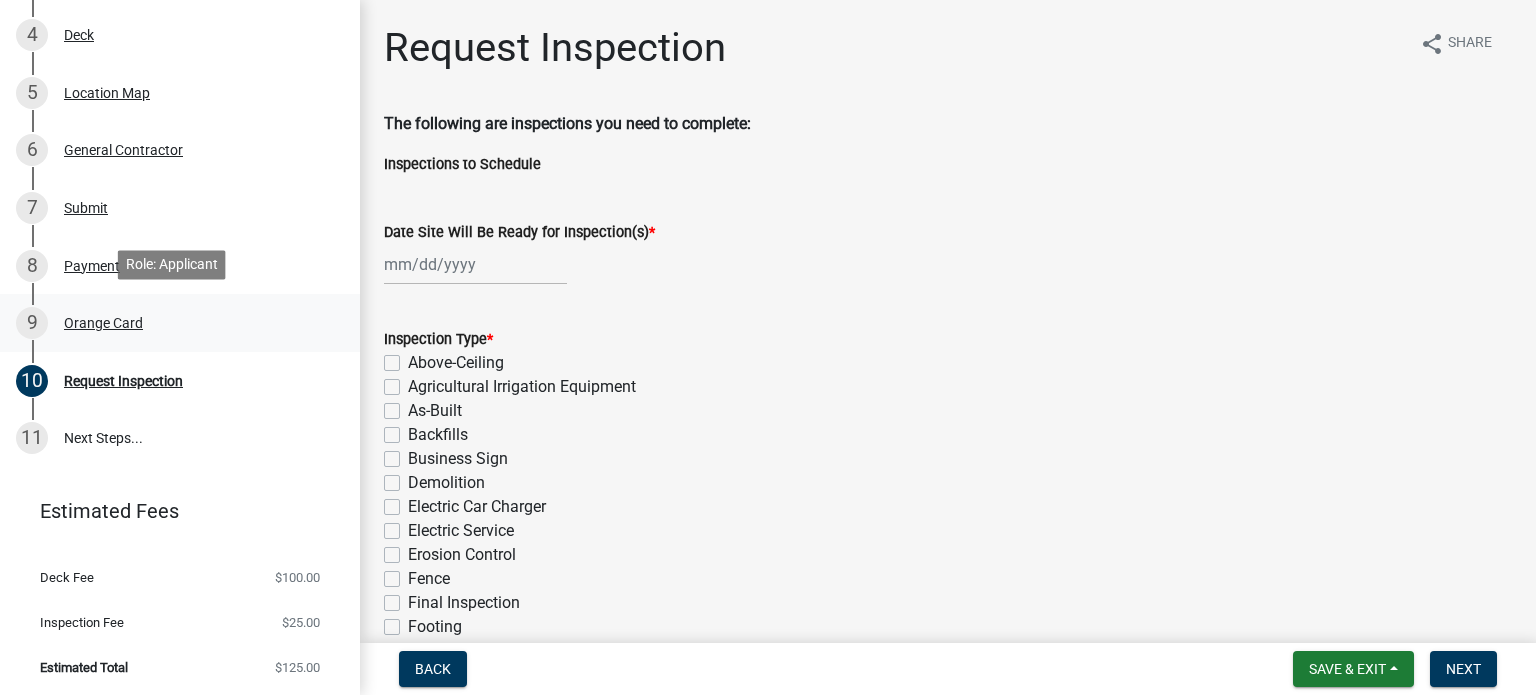 click on "Orange Card" at bounding box center (103, 323) 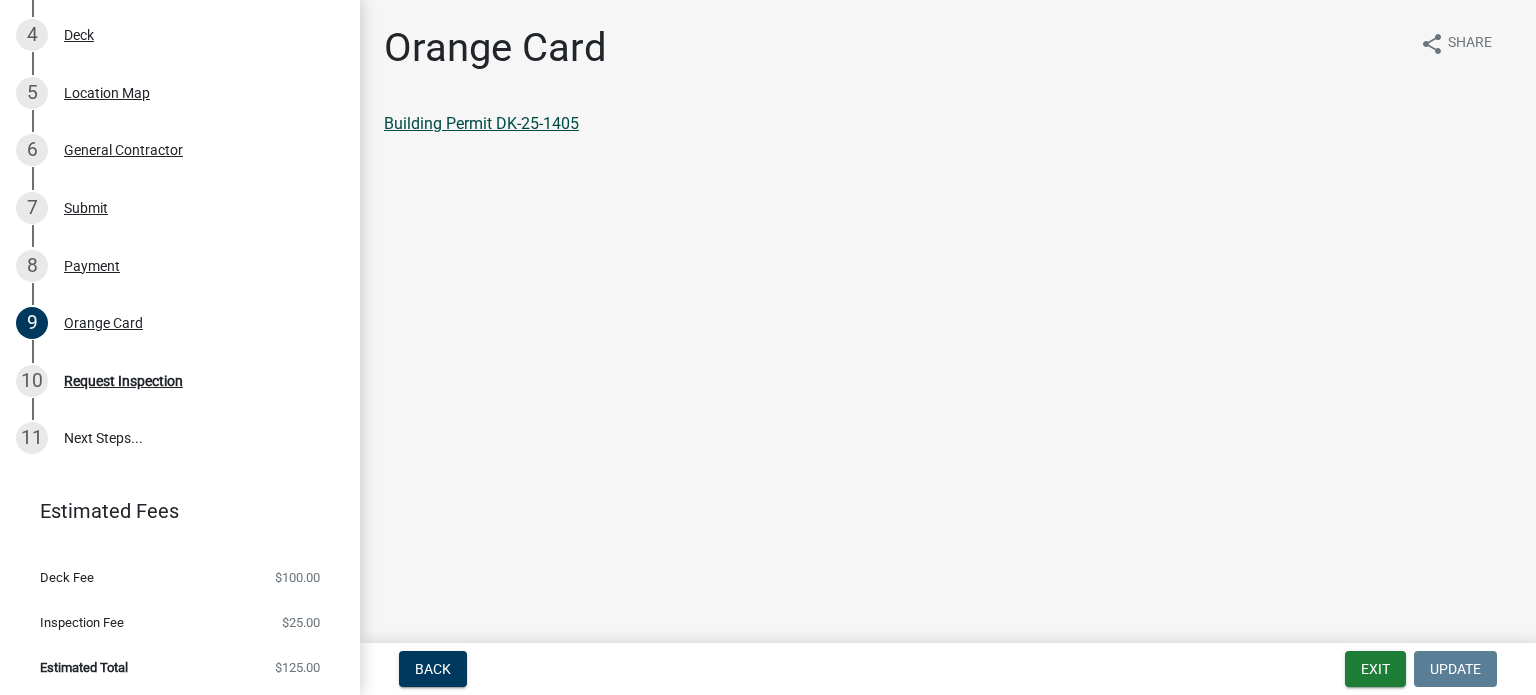 click on "Building Permit DK-25-1405" 